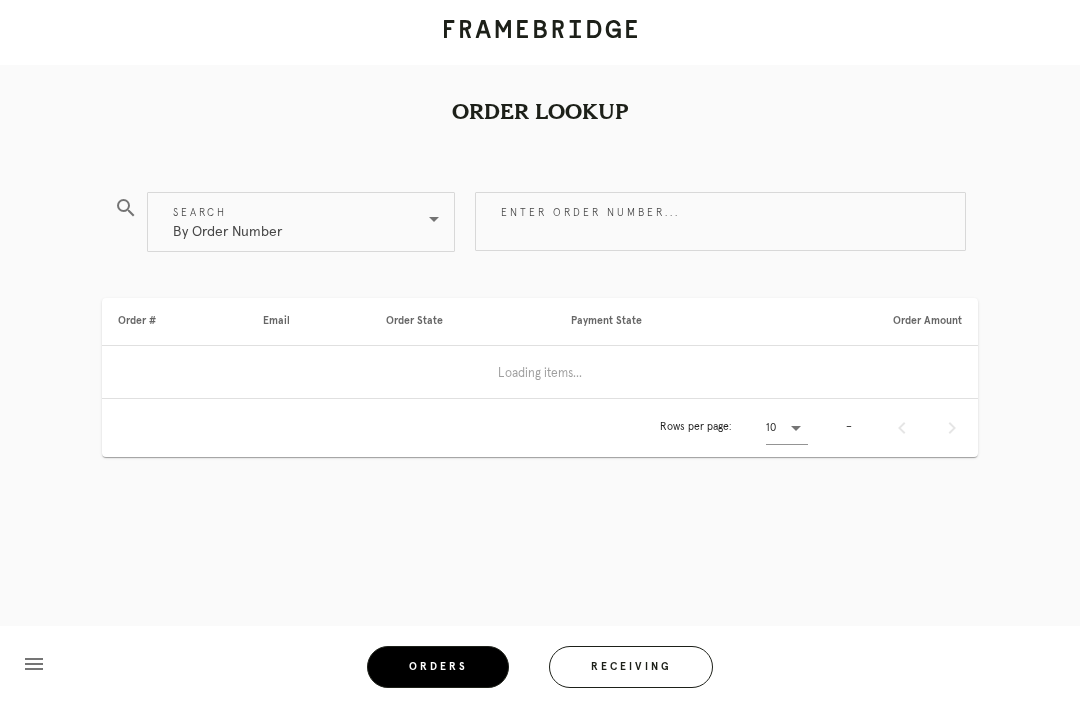 scroll, scrollTop: 64, scrollLeft: 0, axis: vertical 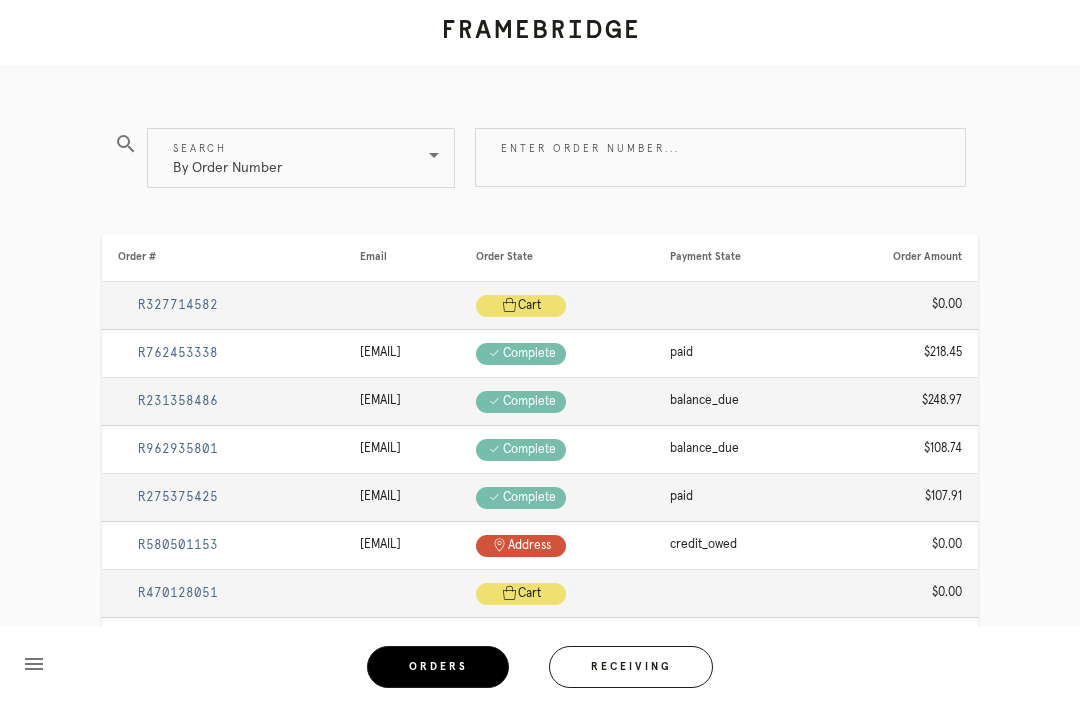click on "Enter order number..." at bounding box center [720, 157] 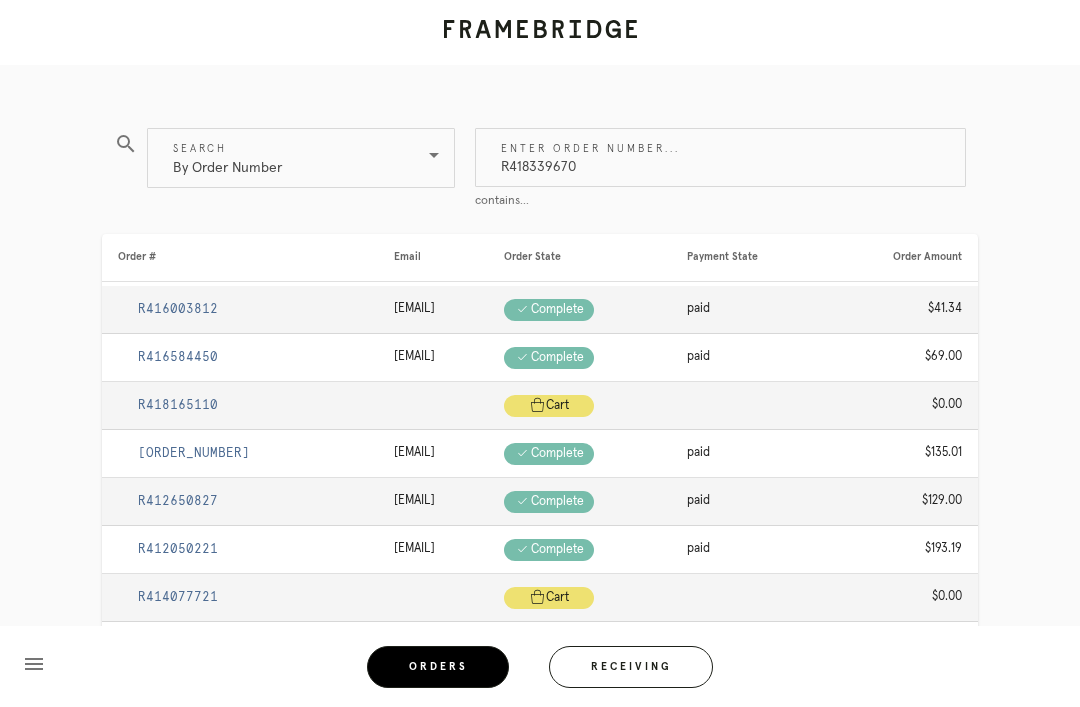 type on "R418339670" 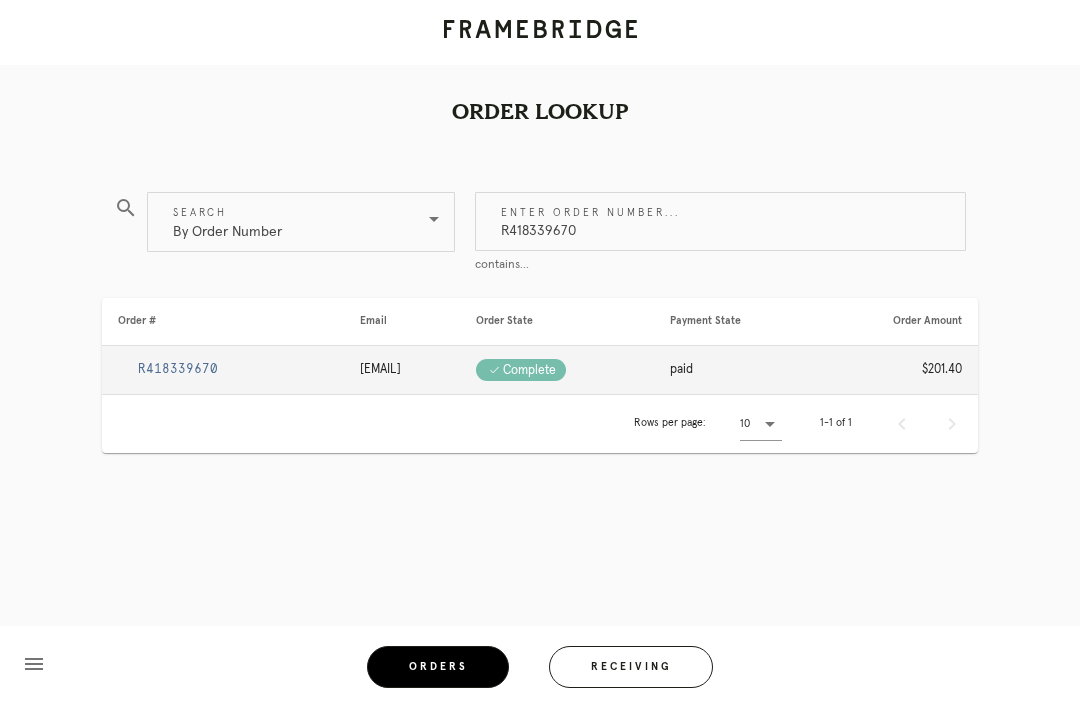 click on "R418339670" at bounding box center (178, 369) 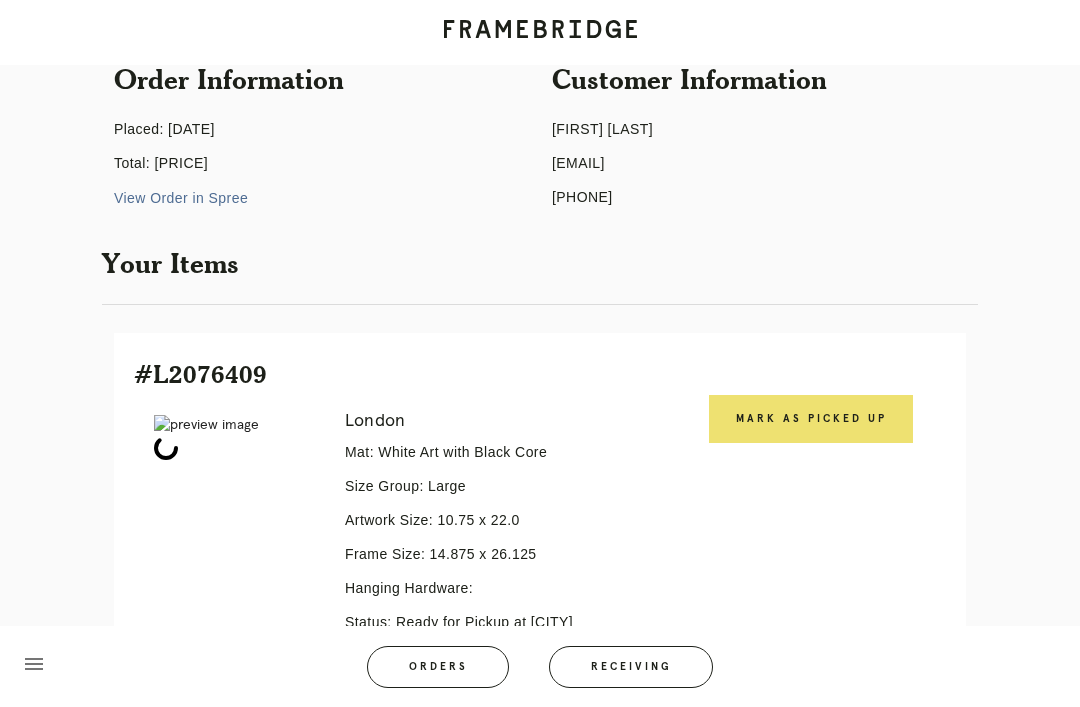 scroll, scrollTop: 201, scrollLeft: 0, axis: vertical 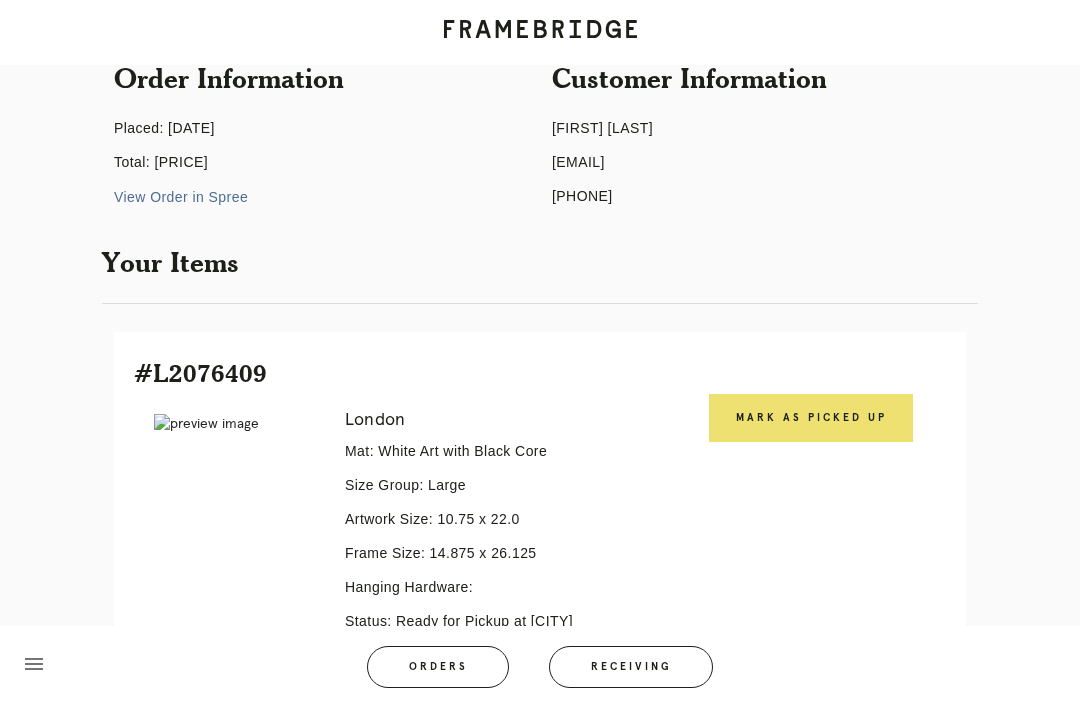 click on "Mark as Picked Up" at bounding box center (811, 418) 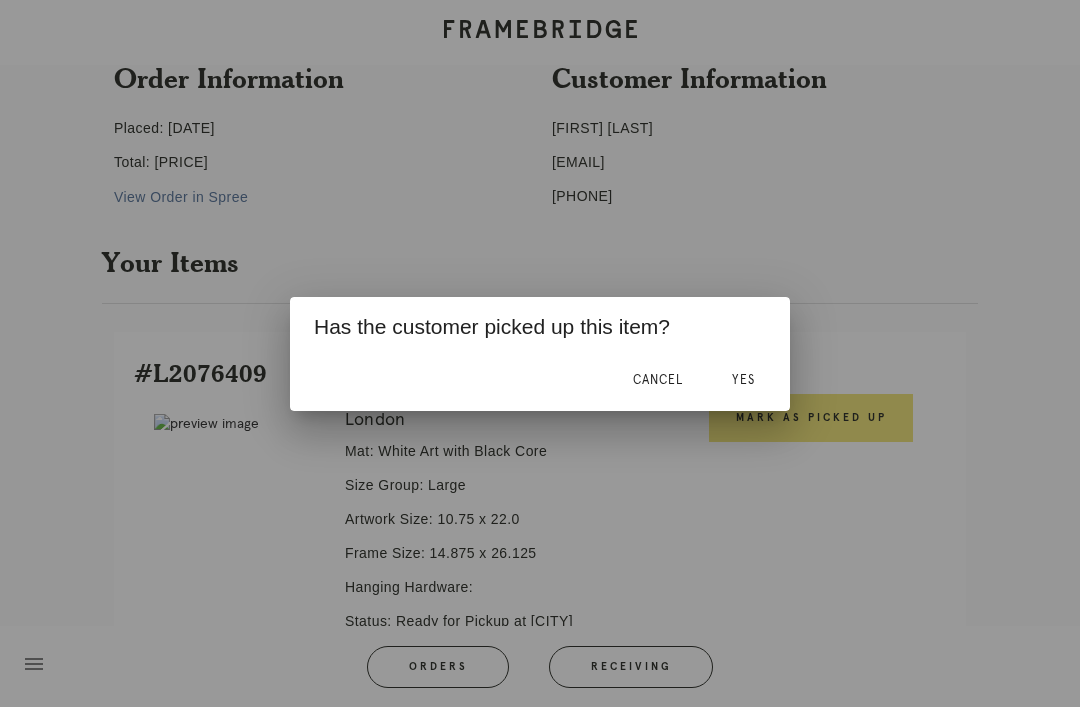 click on "Yes" at bounding box center (743, 381) 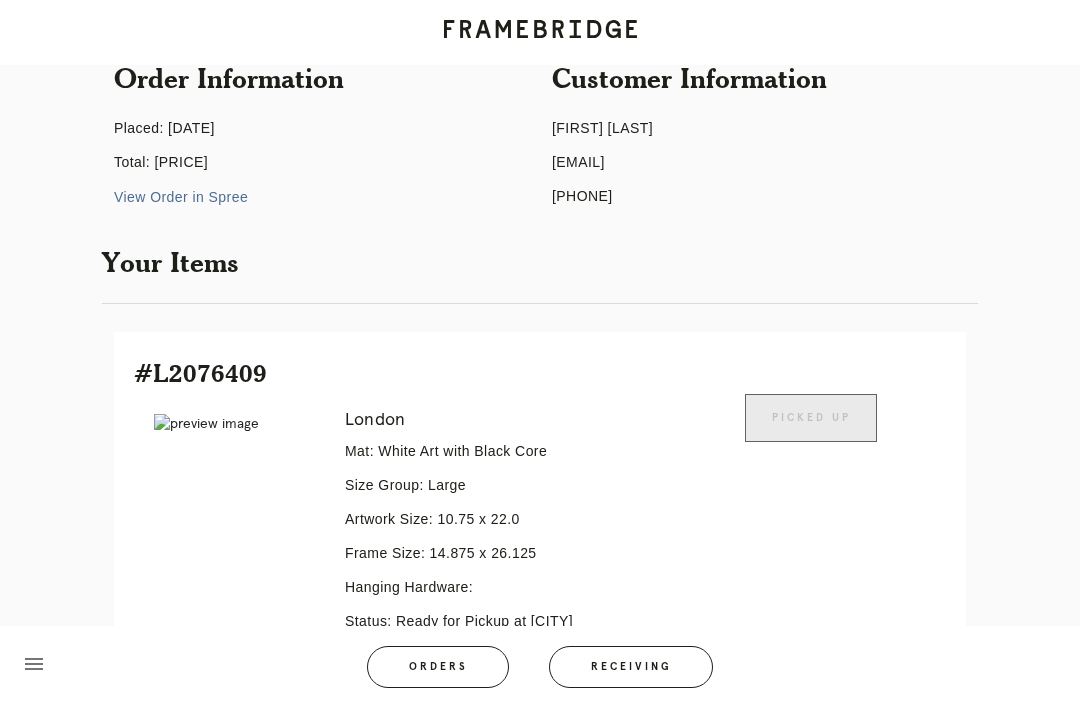 click on "Receiving" at bounding box center (631, 667) 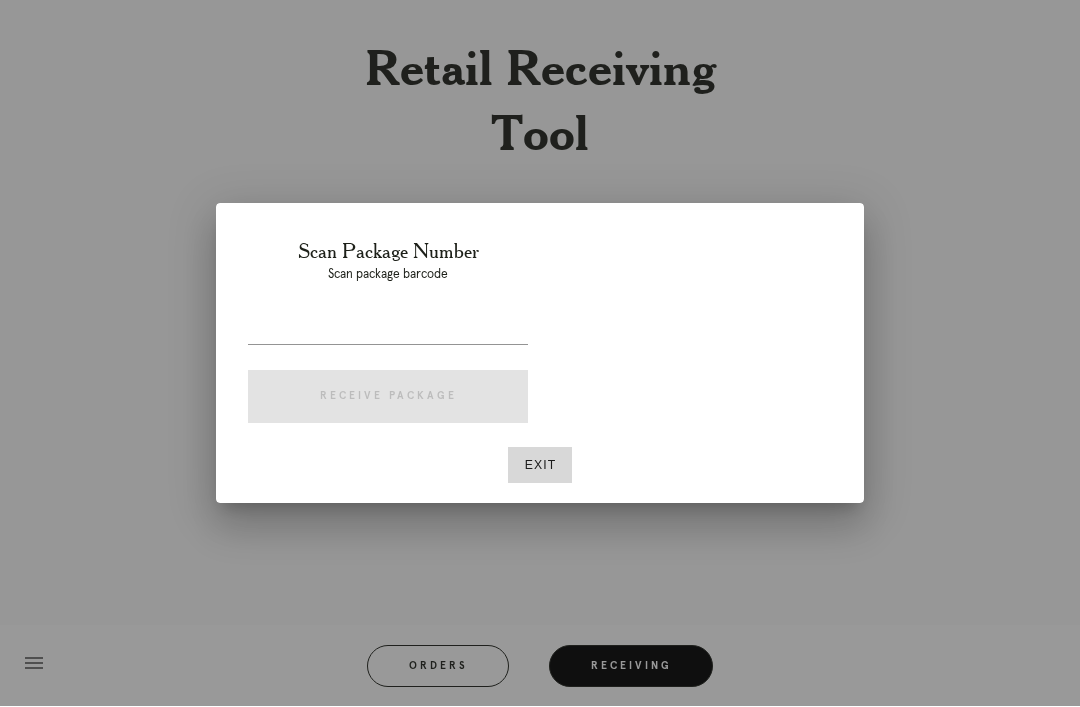 scroll, scrollTop: 64, scrollLeft: 0, axis: vertical 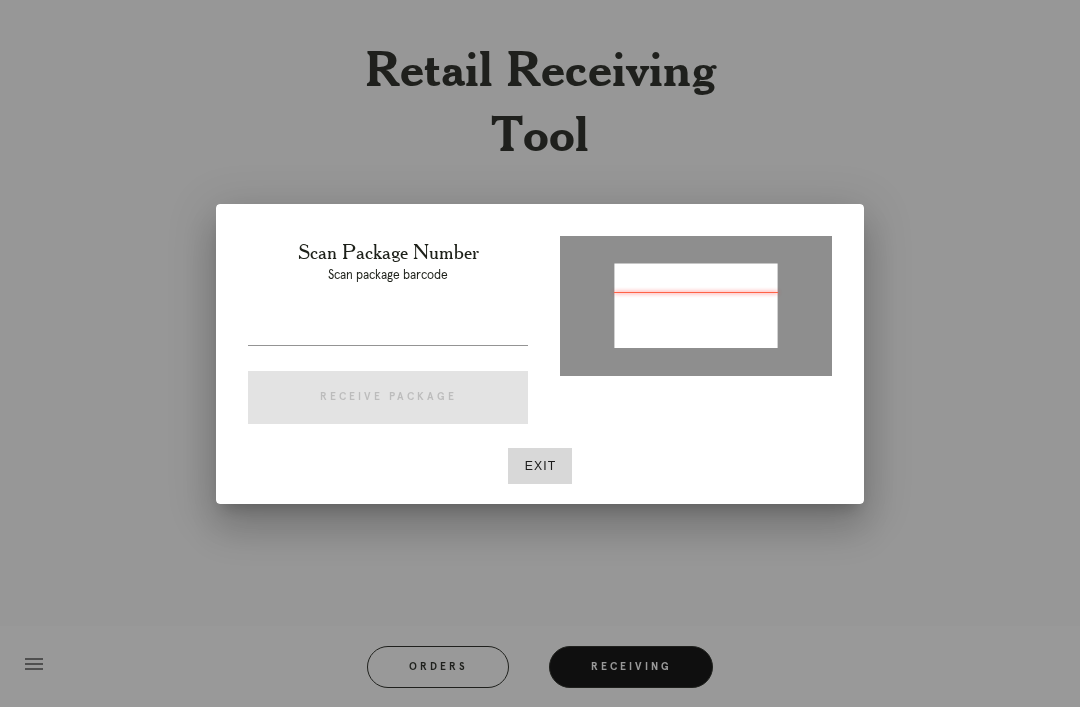 click at bounding box center (388, 329) 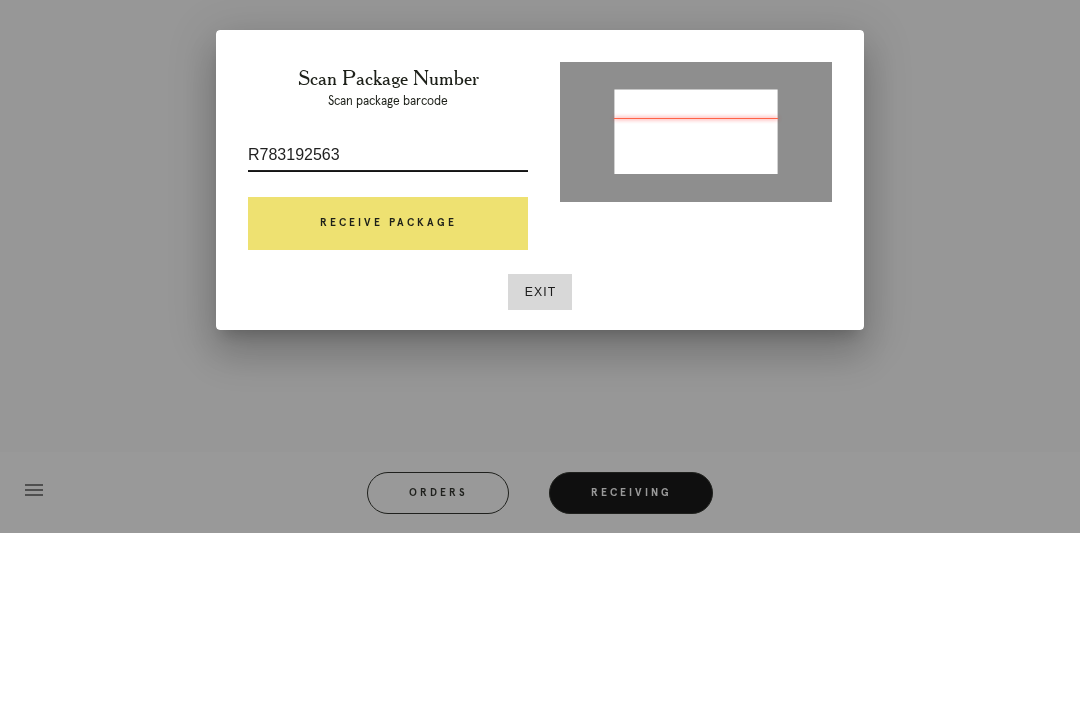 type on "R783192563" 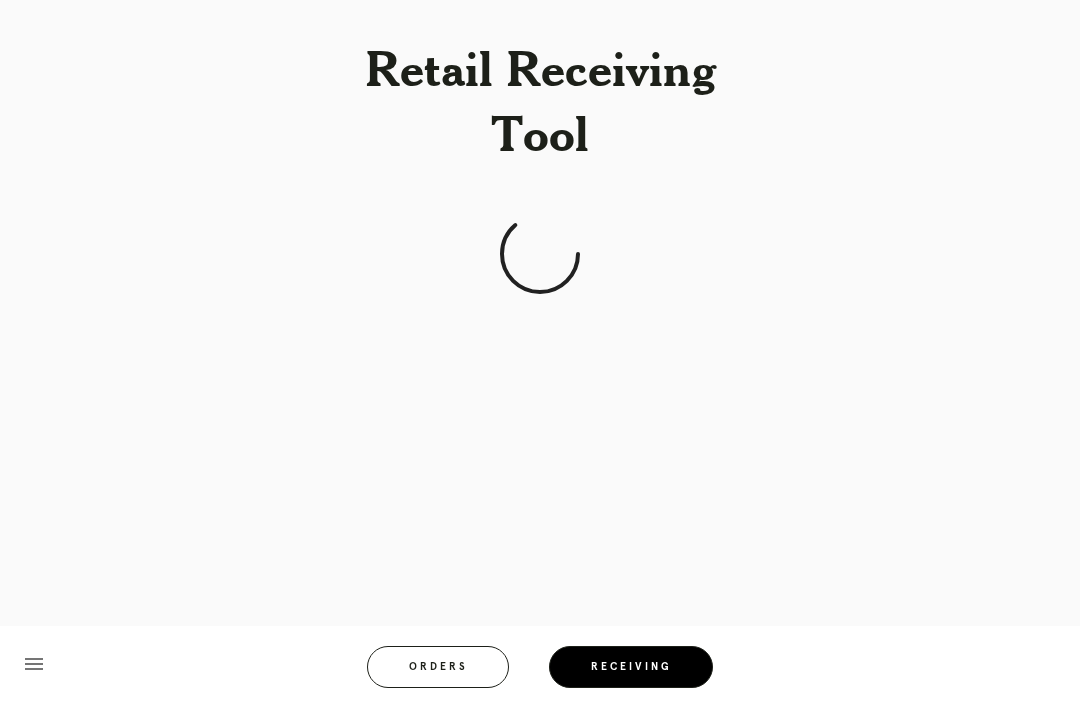 click on "Orders" at bounding box center (438, 667) 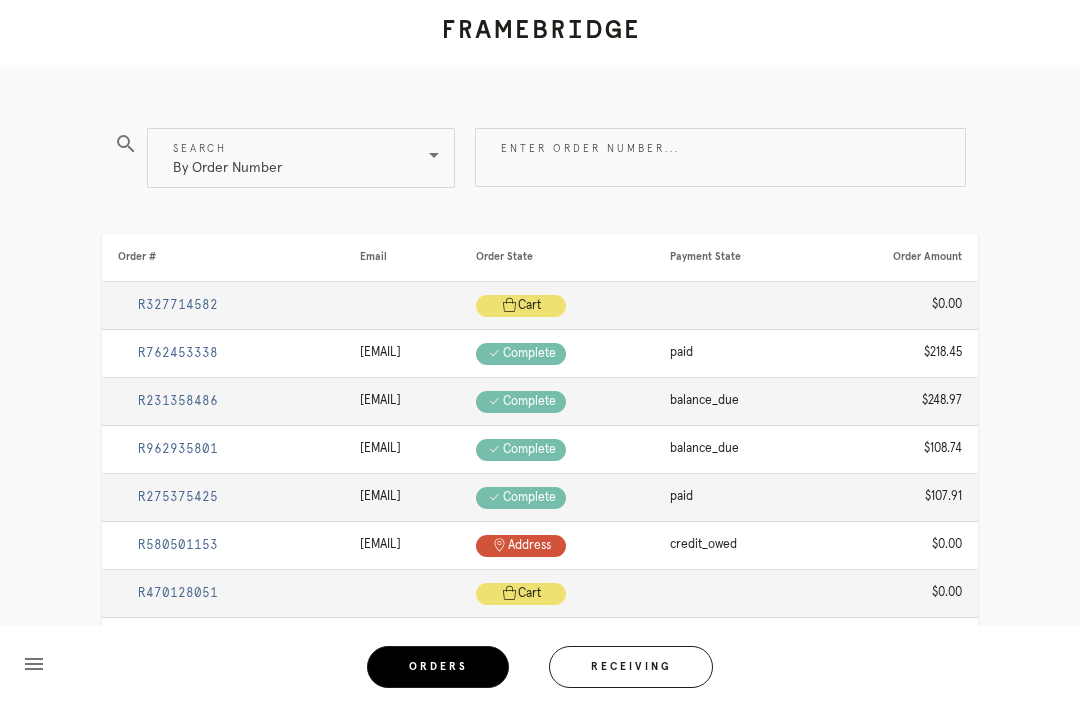 click on "Enter order number..." at bounding box center [720, 157] 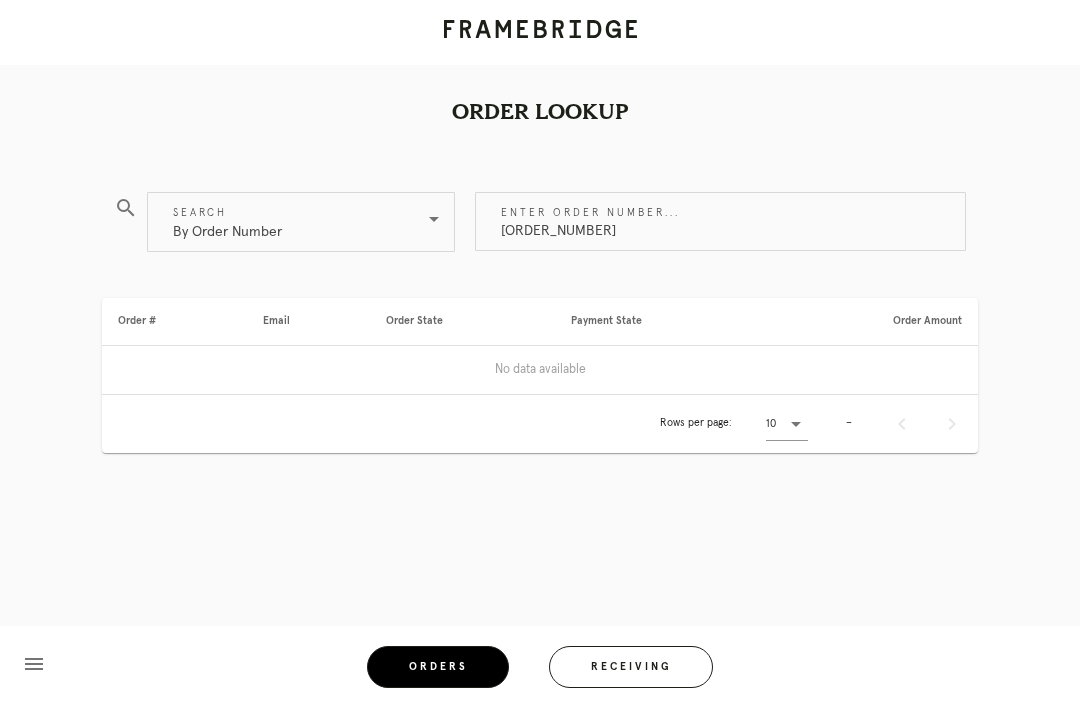 click on "[ORDER_NUMBER]" at bounding box center (720, 221) 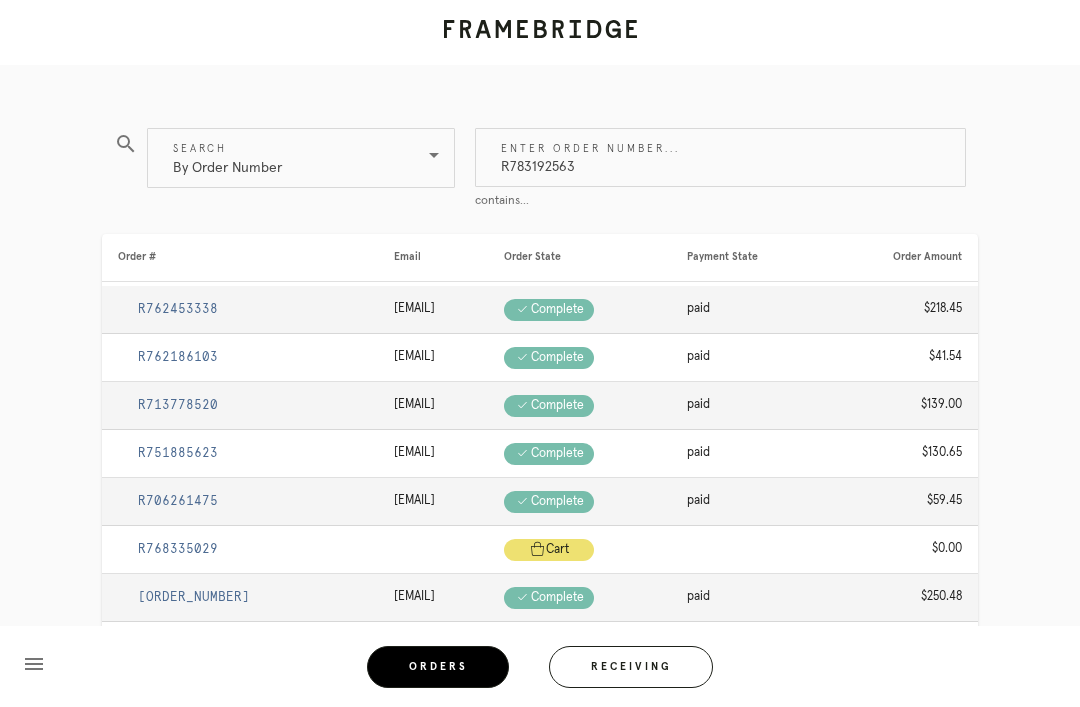 type on "R783192563" 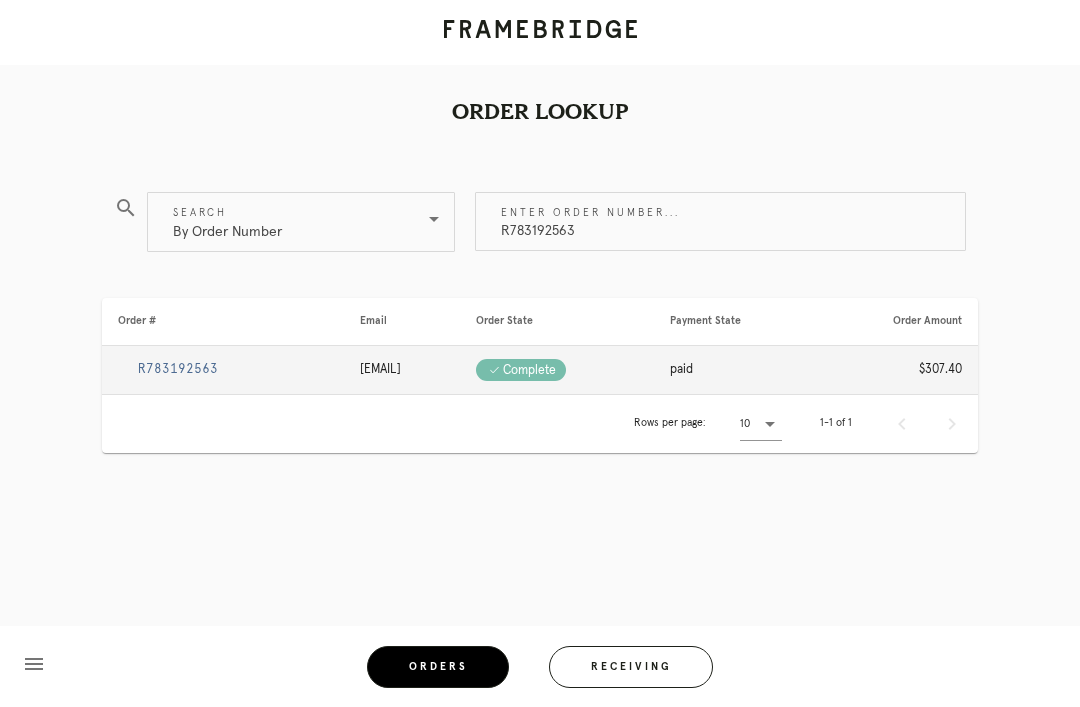 click on "R783192563" at bounding box center (223, 370) 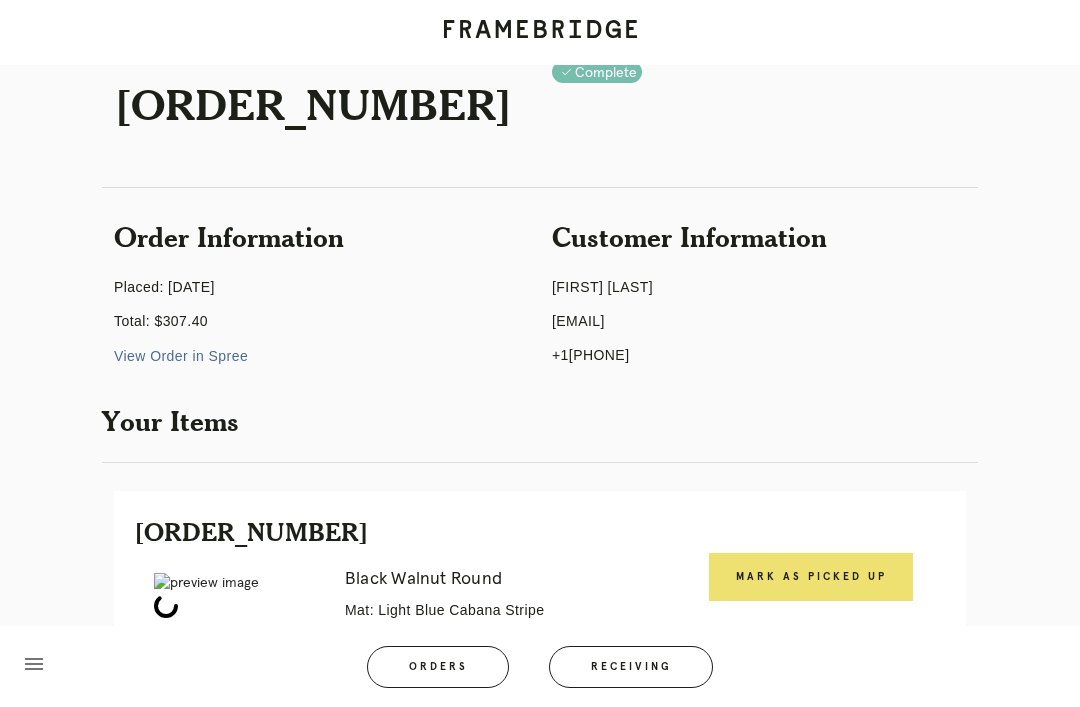 scroll, scrollTop: 106, scrollLeft: 0, axis: vertical 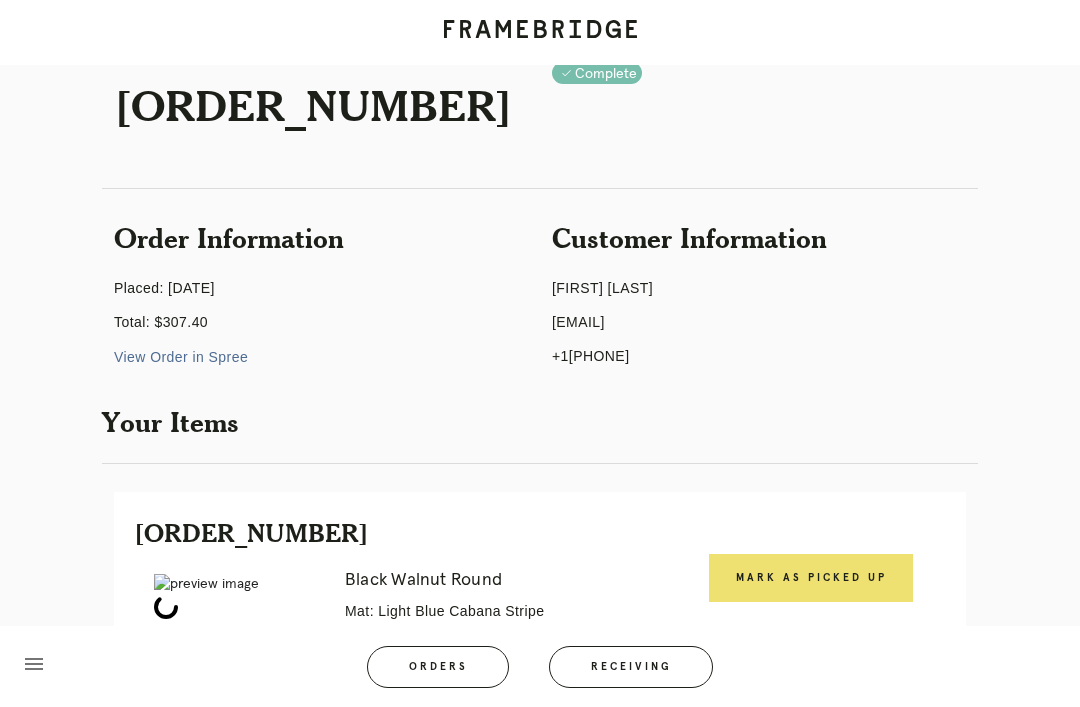 click on "Mark as Picked Up" at bounding box center [811, 578] 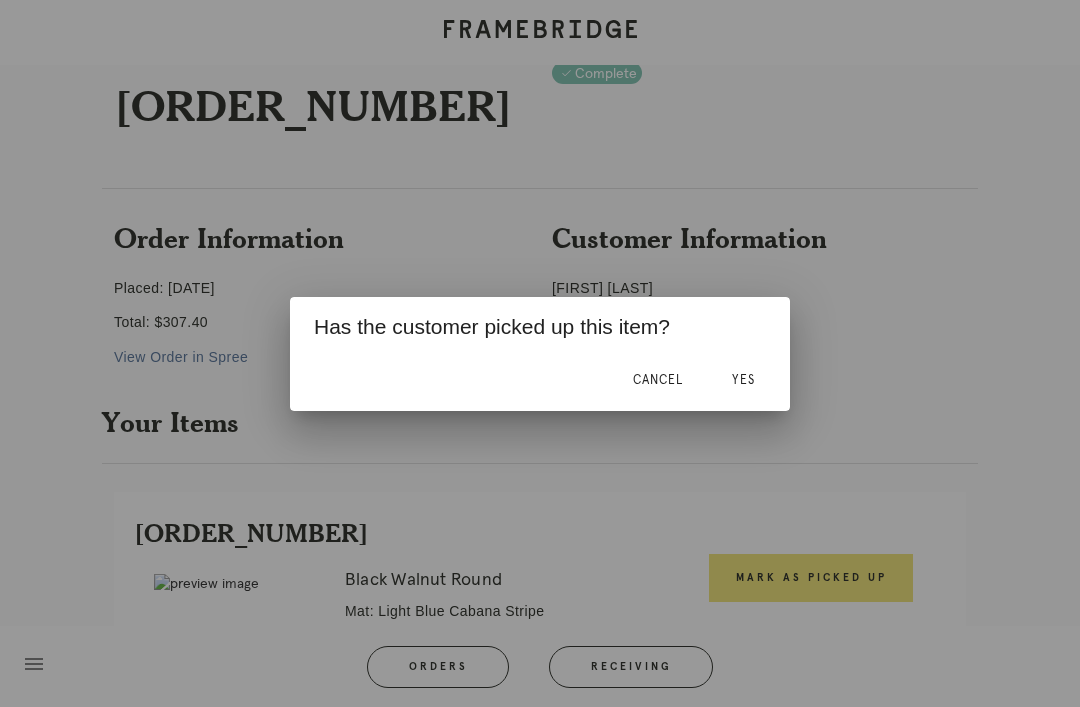 click on "Yes" at bounding box center [743, 381] 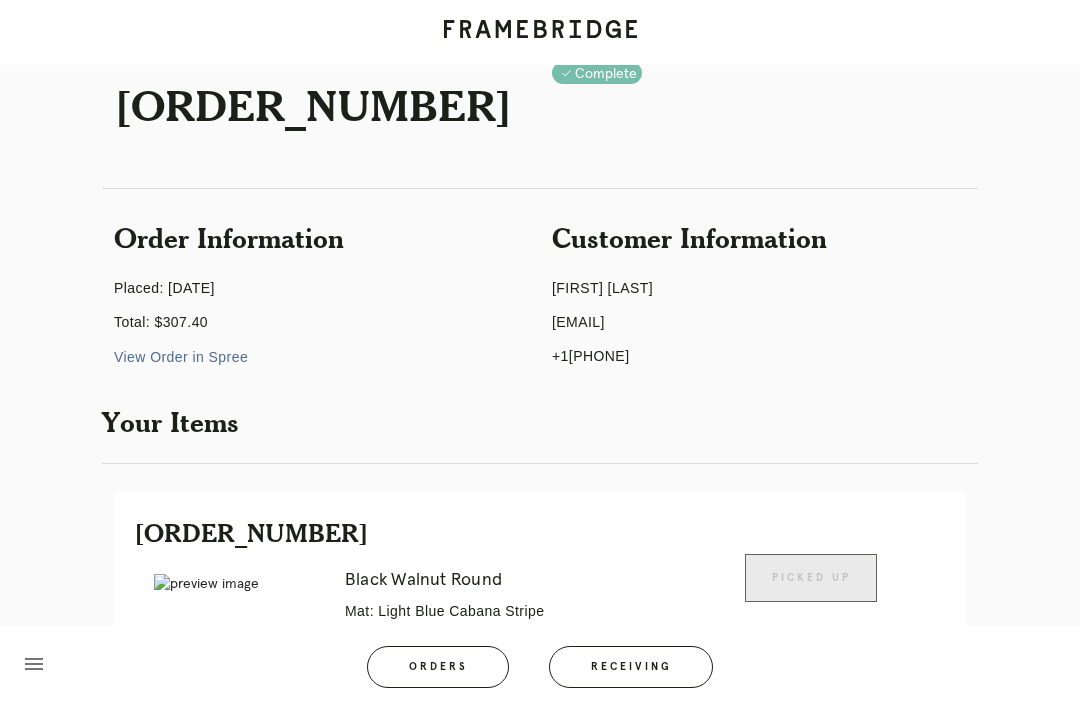 click on "Orders" at bounding box center [438, 667] 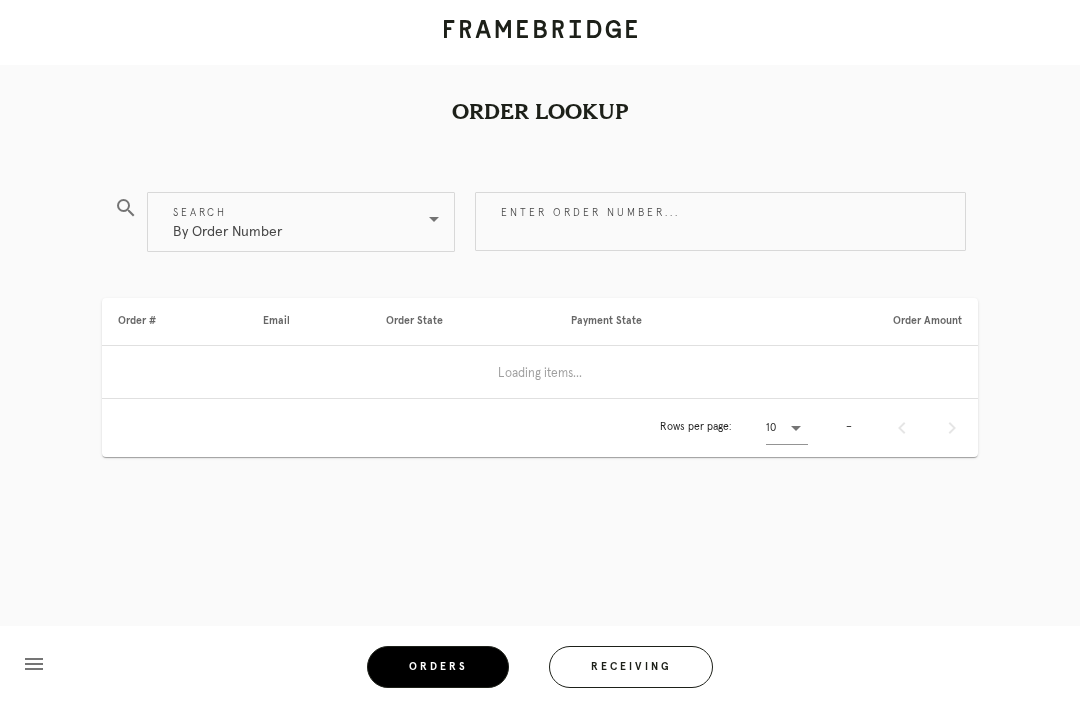 click on "Receiving" at bounding box center (631, 667) 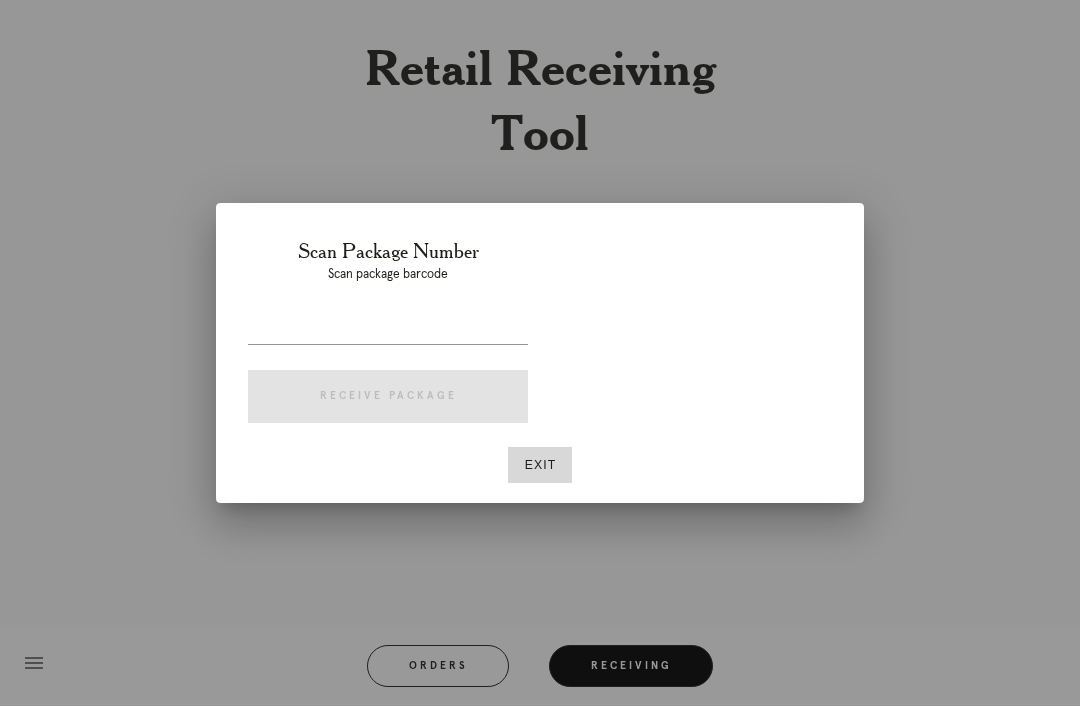 scroll, scrollTop: 64, scrollLeft: 0, axis: vertical 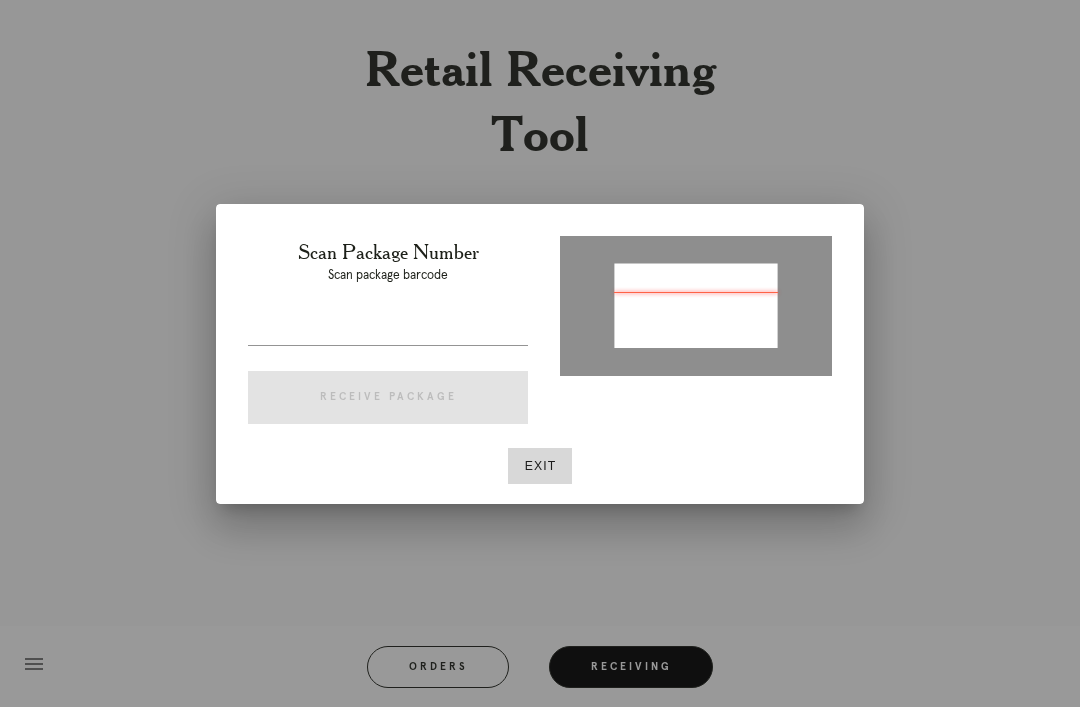 click on "Exit" at bounding box center (540, 466) 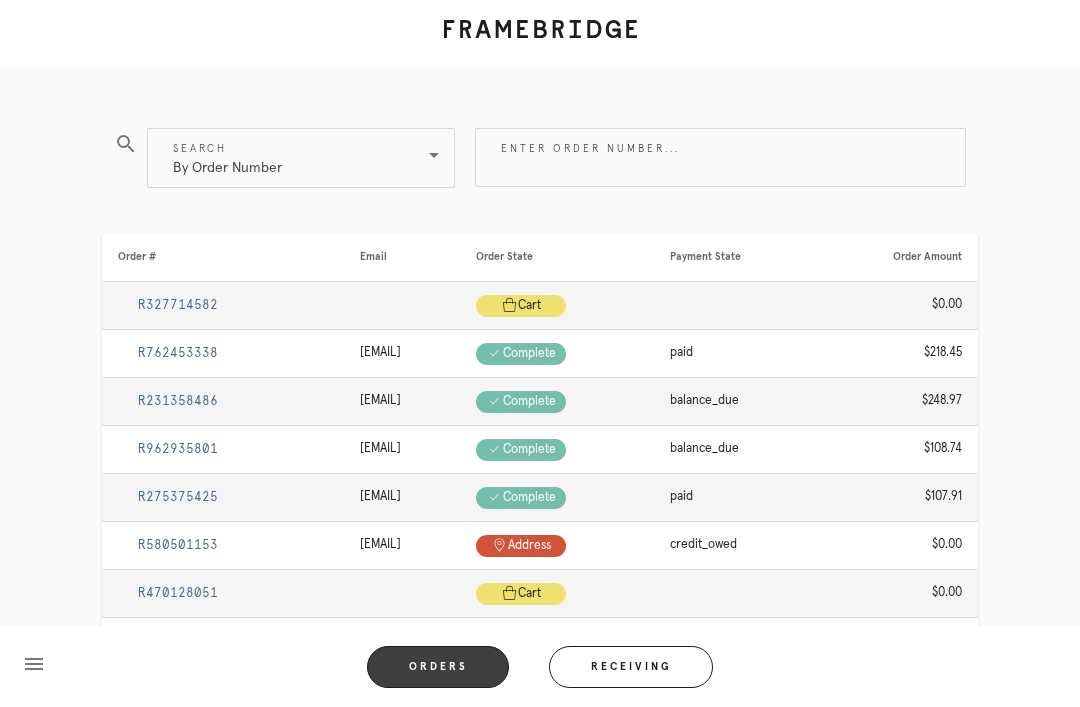 click on "Enter order number..." at bounding box center [720, 157] 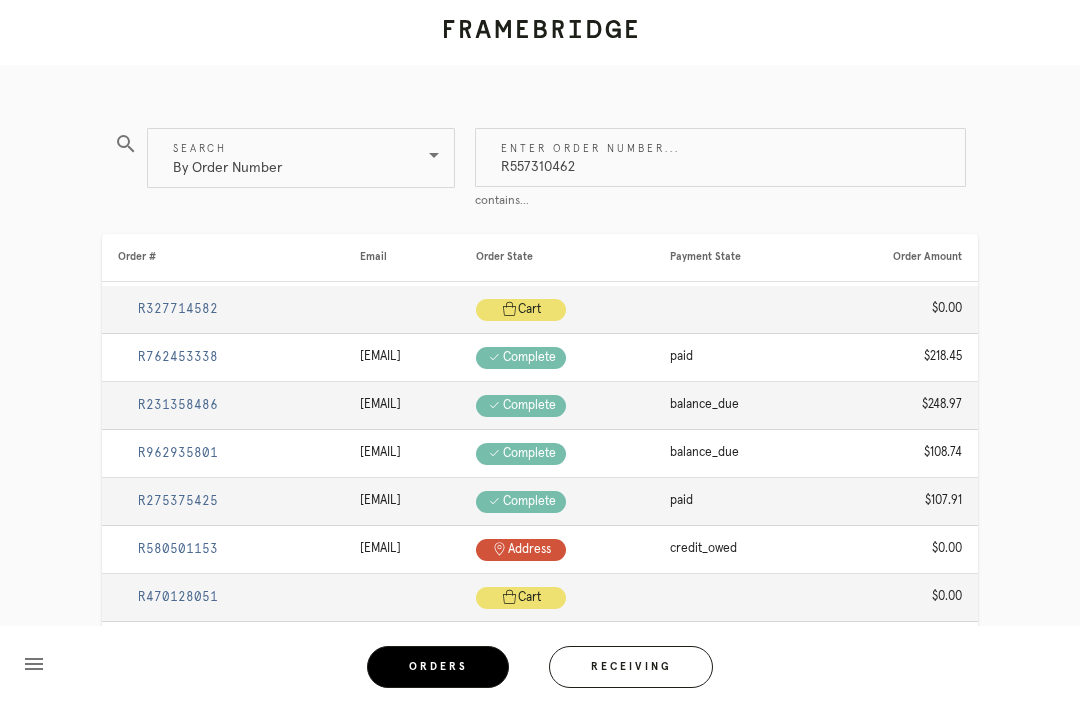 type on "R557310462" 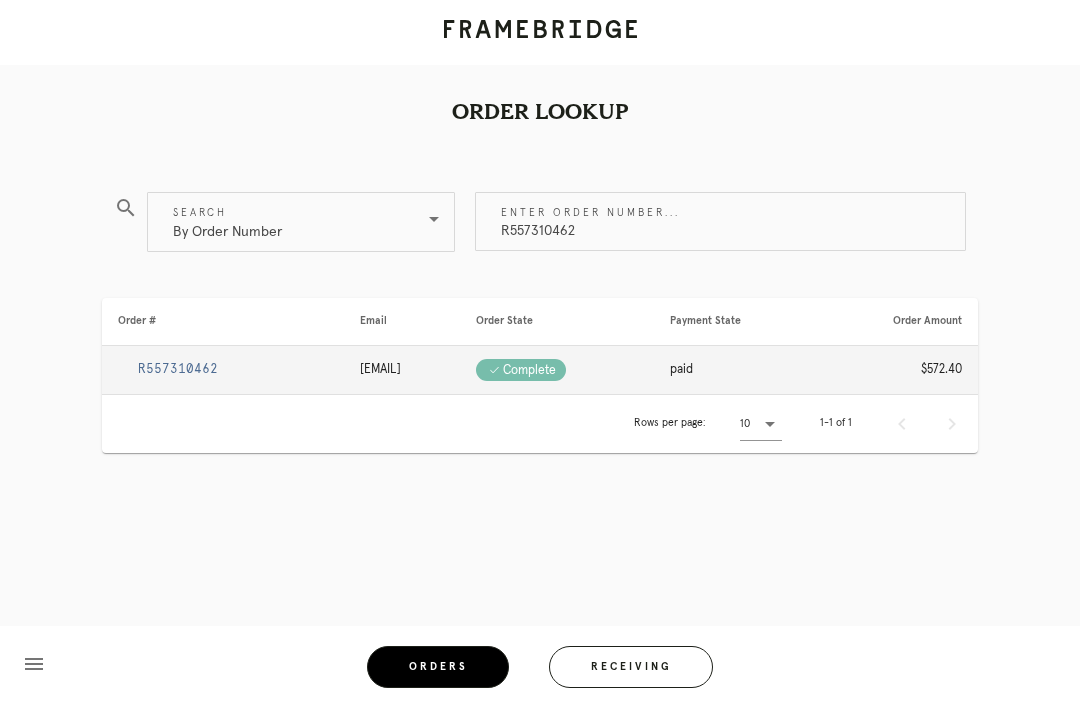 click on "R557310462" at bounding box center (178, 369) 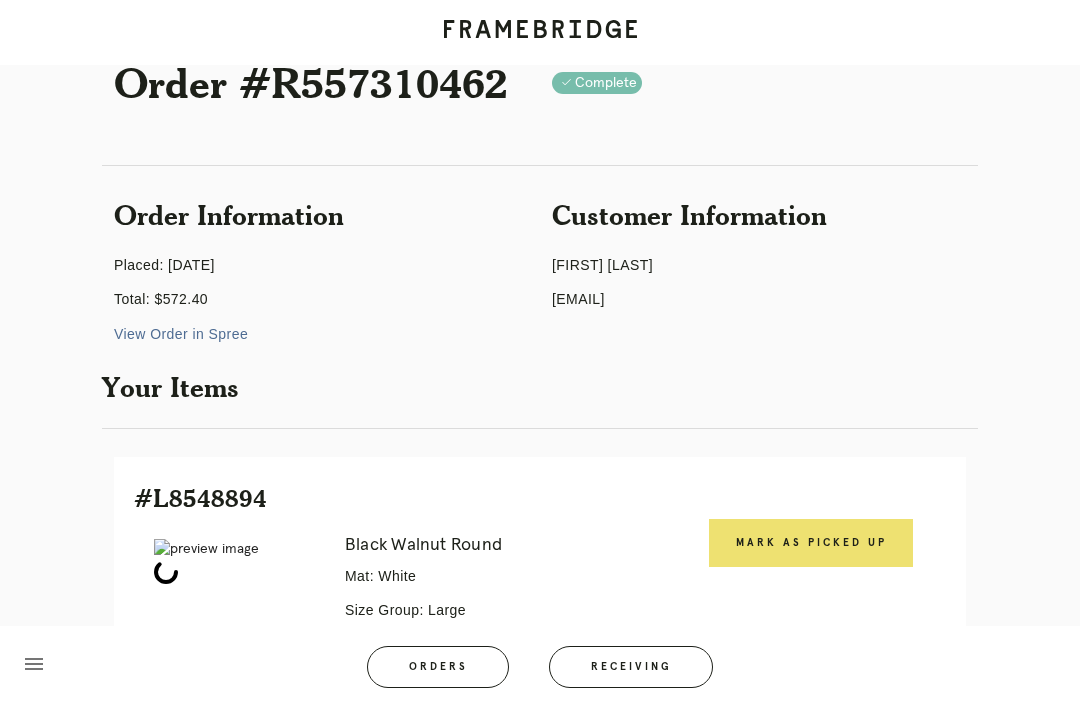 click on "Mark as Picked Up" at bounding box center [811, 543] 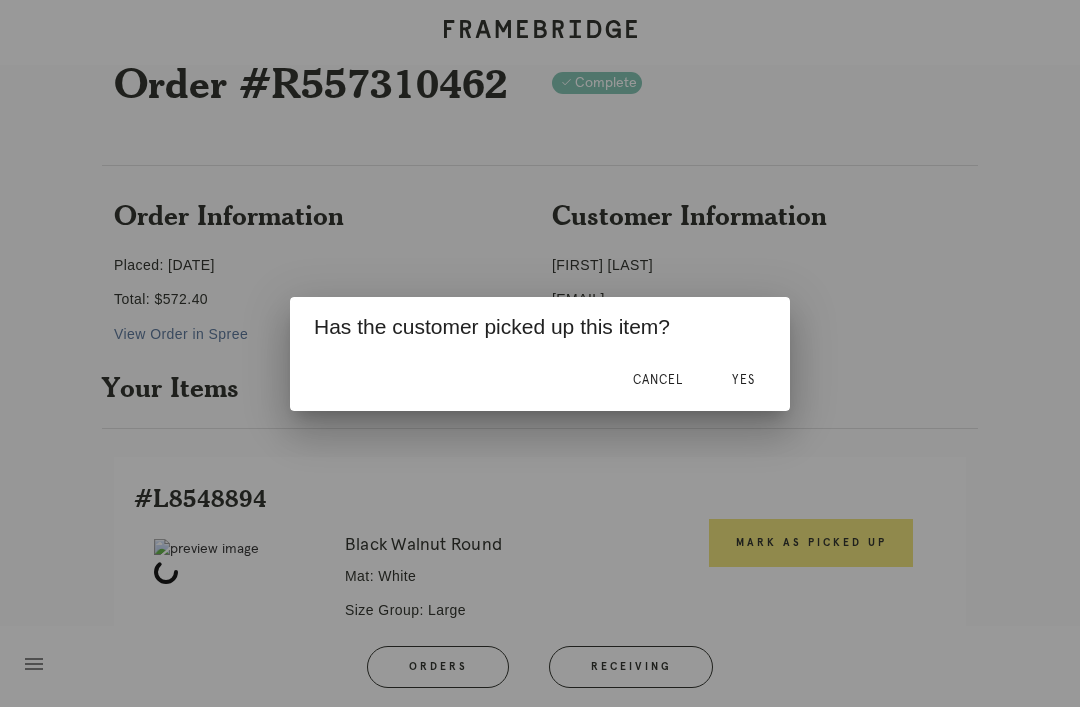 click on "Yes" at bounding box center [743, 381] 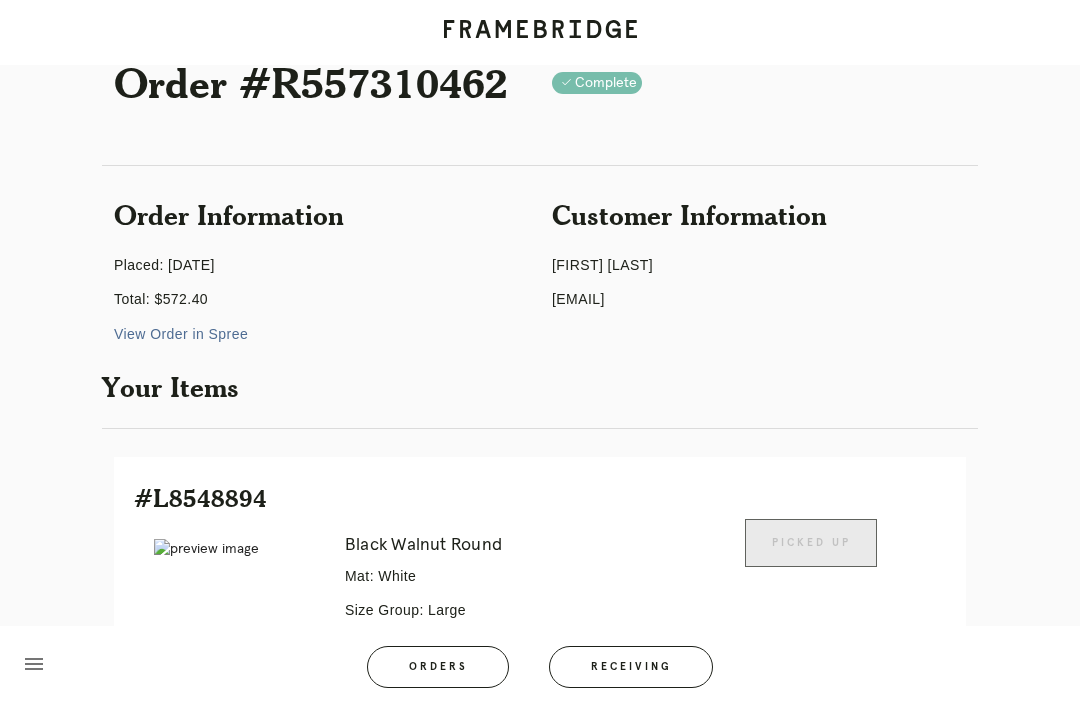 click on "Orders" at bounding box center (438, 667) 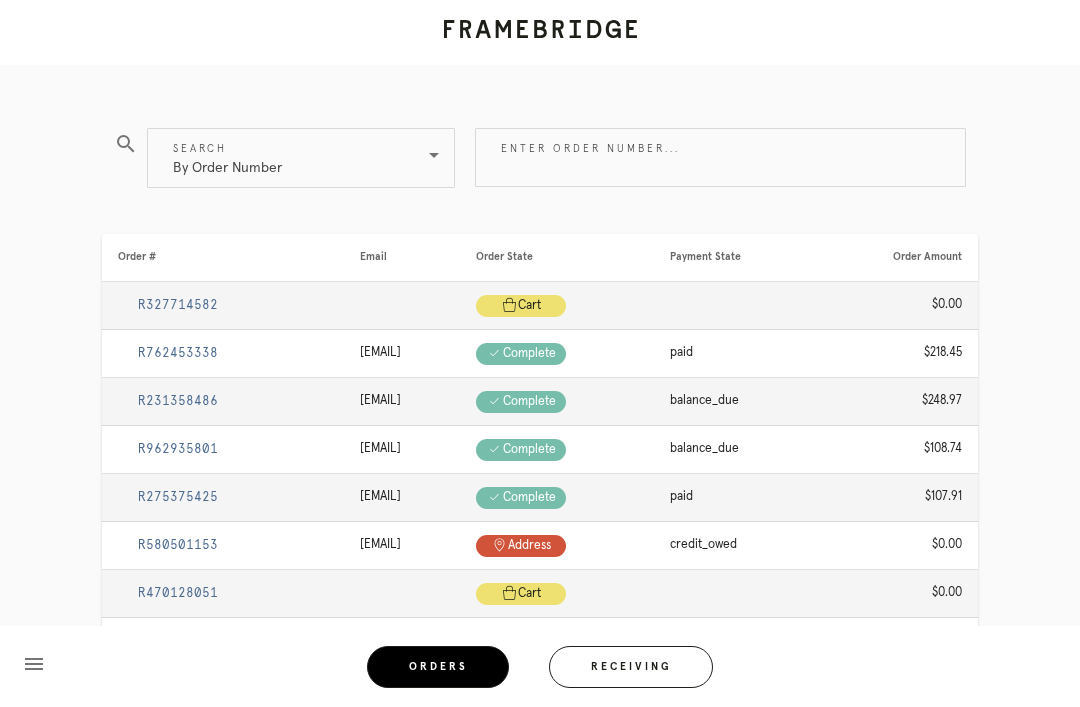 click on "Enter order number..." at bounding box center (720, 157) 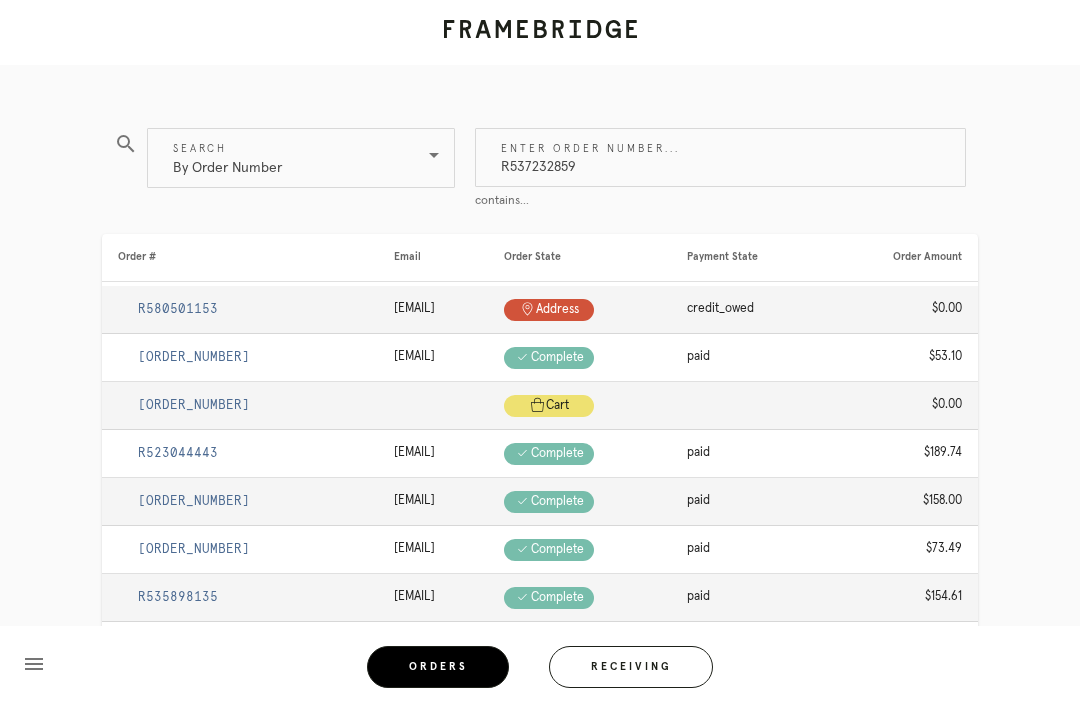 type on "R537232859" 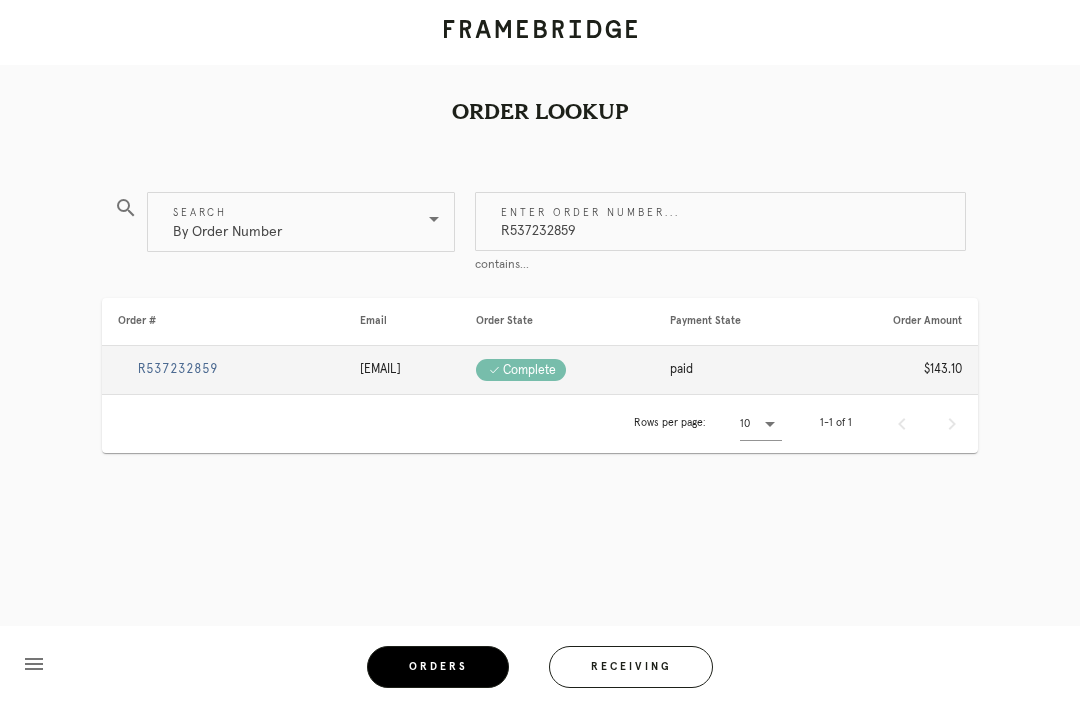 click on "R537232859" at bounding box center [178, 369] 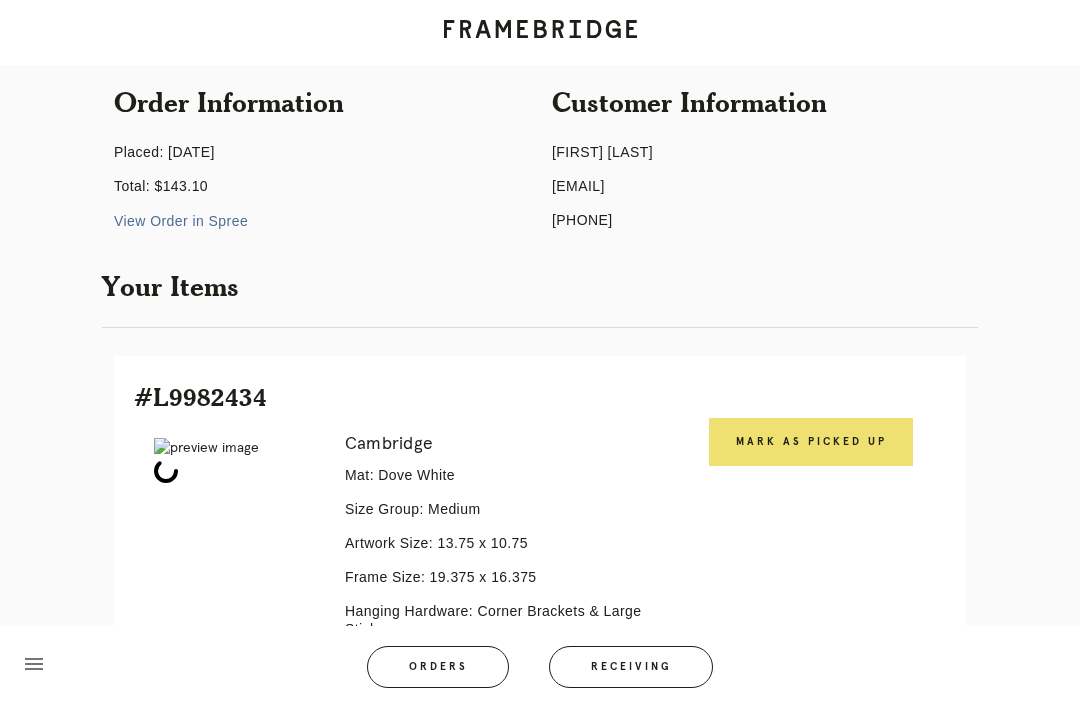 scroll, scrollTop: 174, scrollLeft: 0, axis: vertical 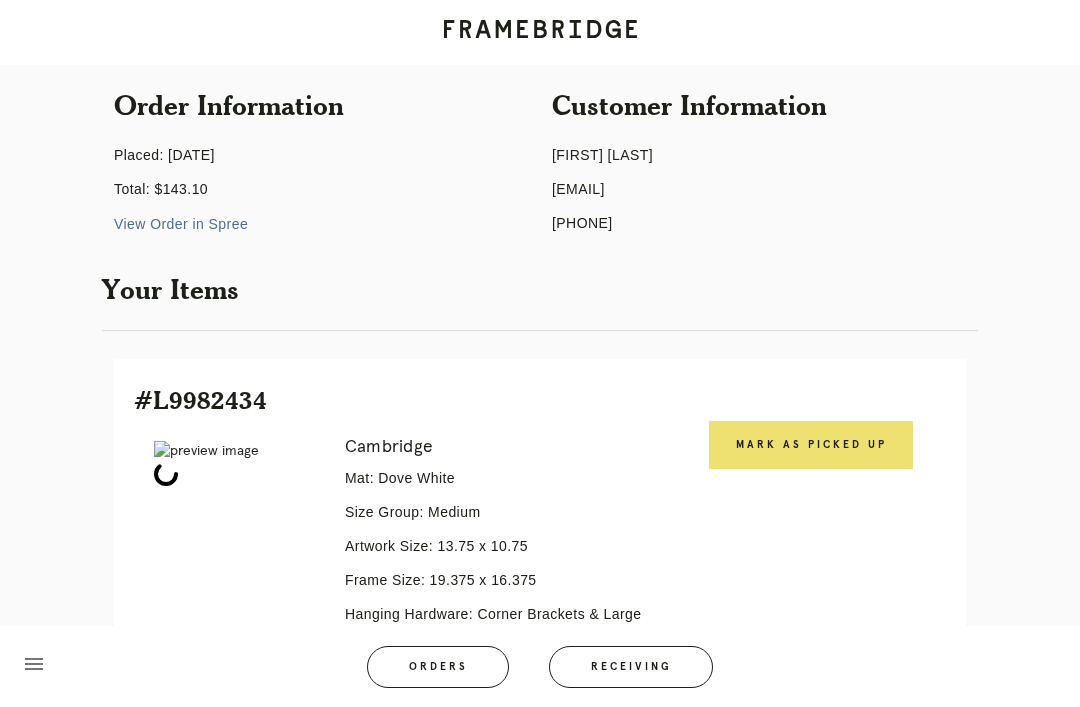 click on "Mark as Picked Up" at bounding box center [811, 445] 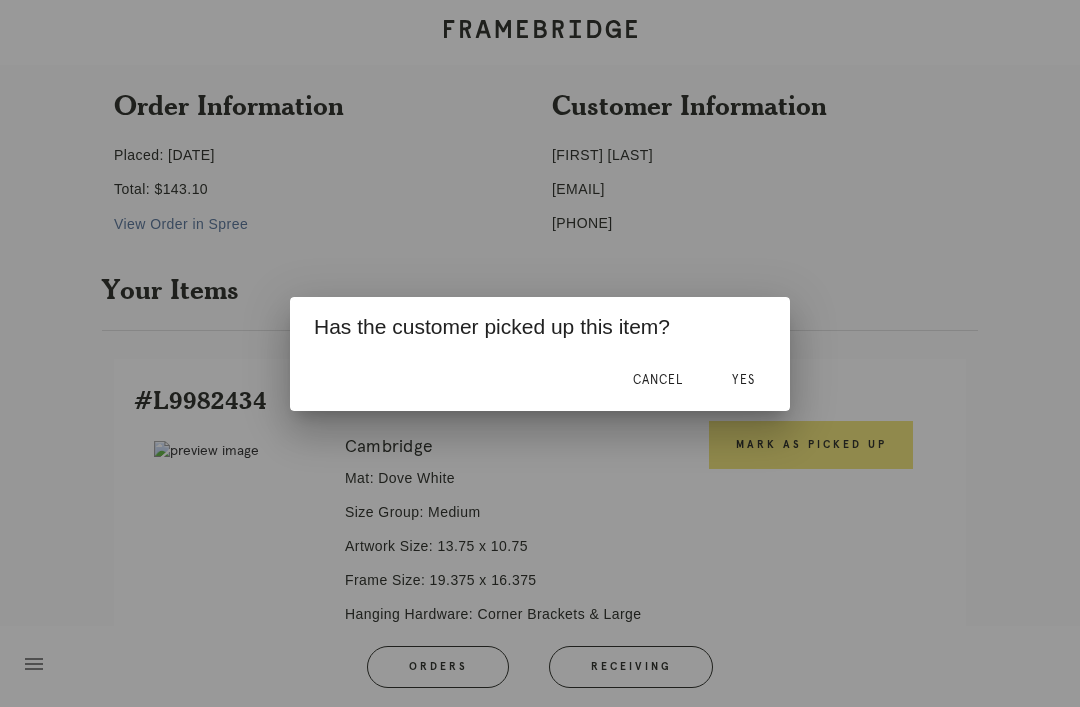 click on "Yes" at bounding box center [658, 380] 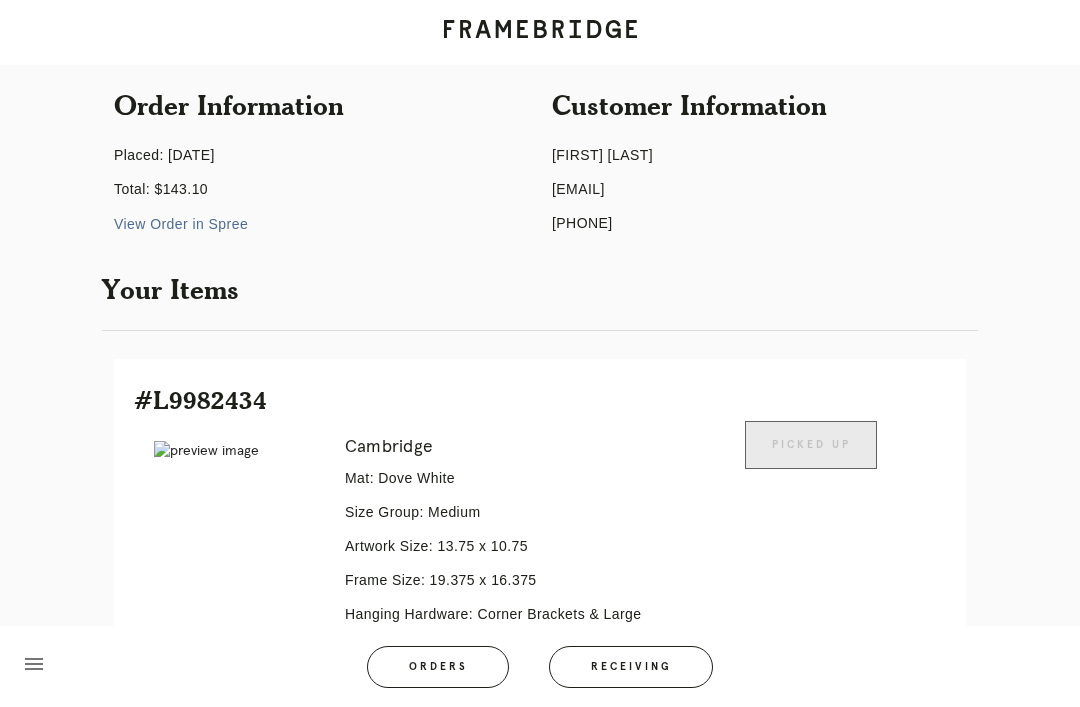 click on "Orders" at bounding box center [438, 667] 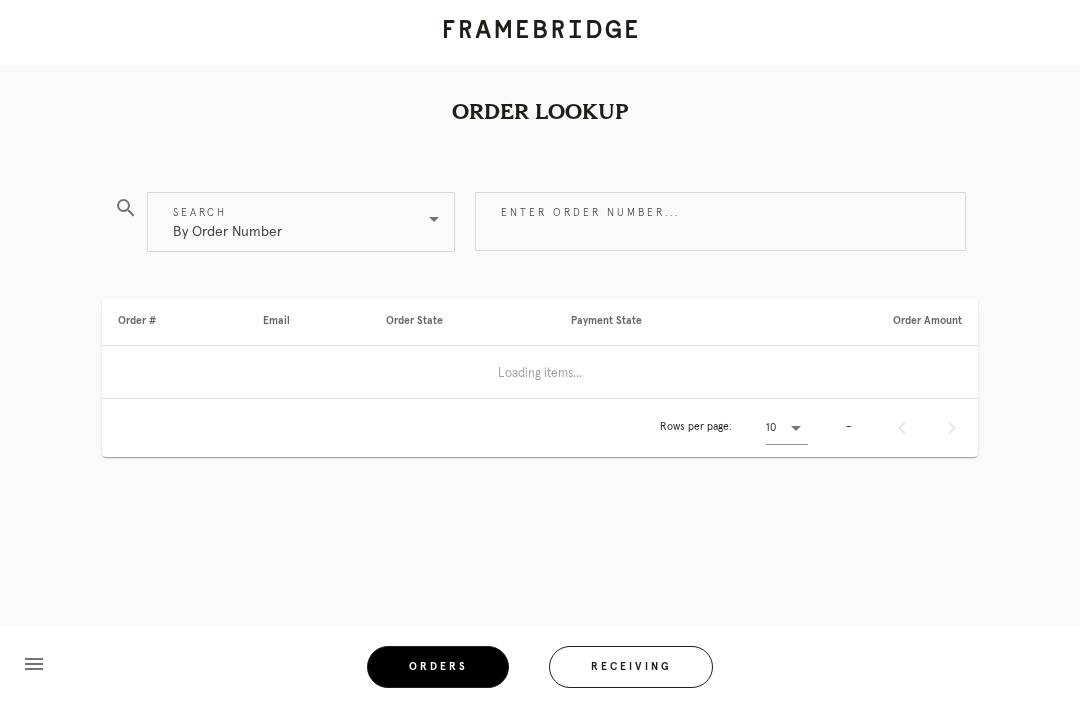 scroll, scrollTop: 0, scrollLeft: 0, axis: both 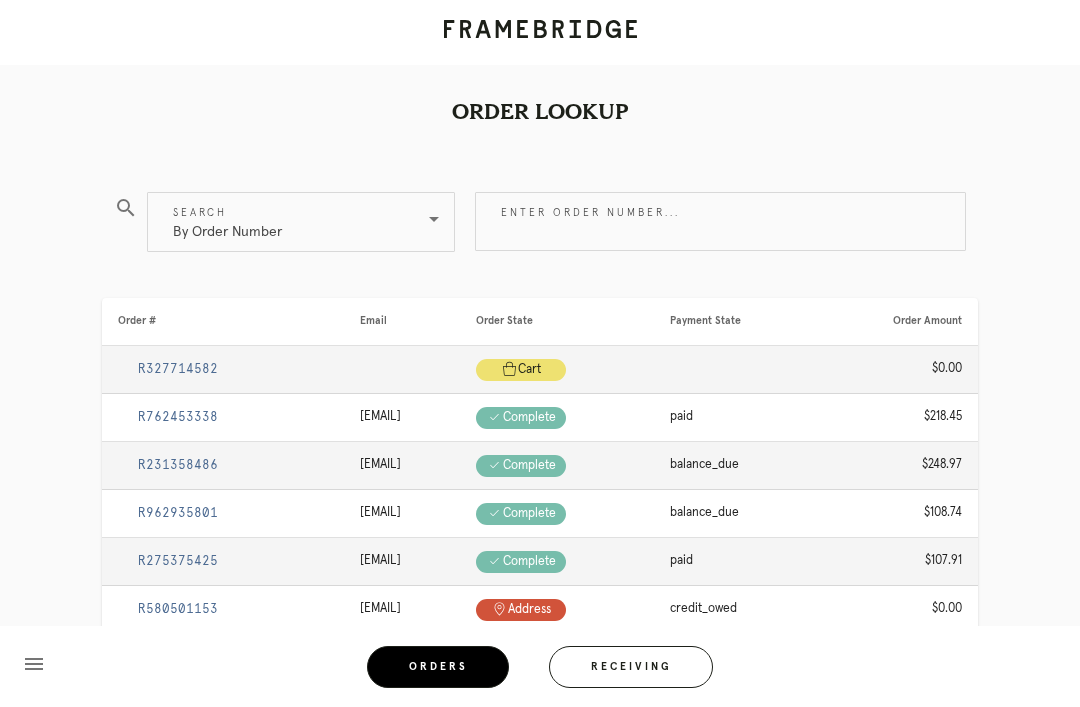 click on "Enter order number..." at bounding box center (720, 221) 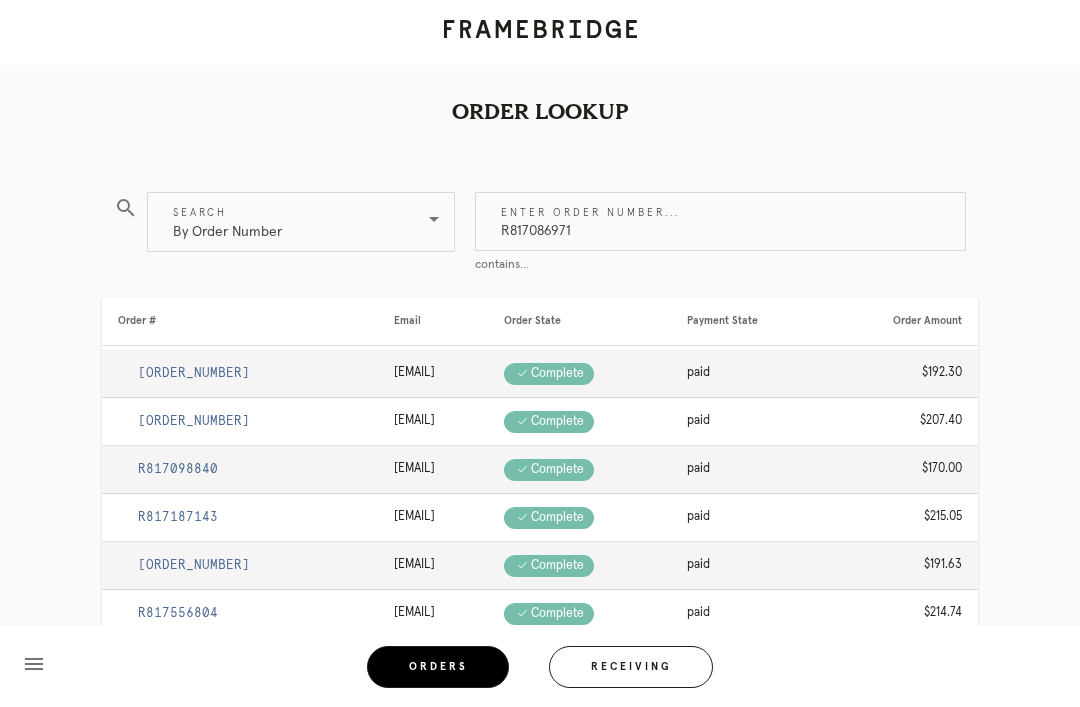 type on "R817086971" 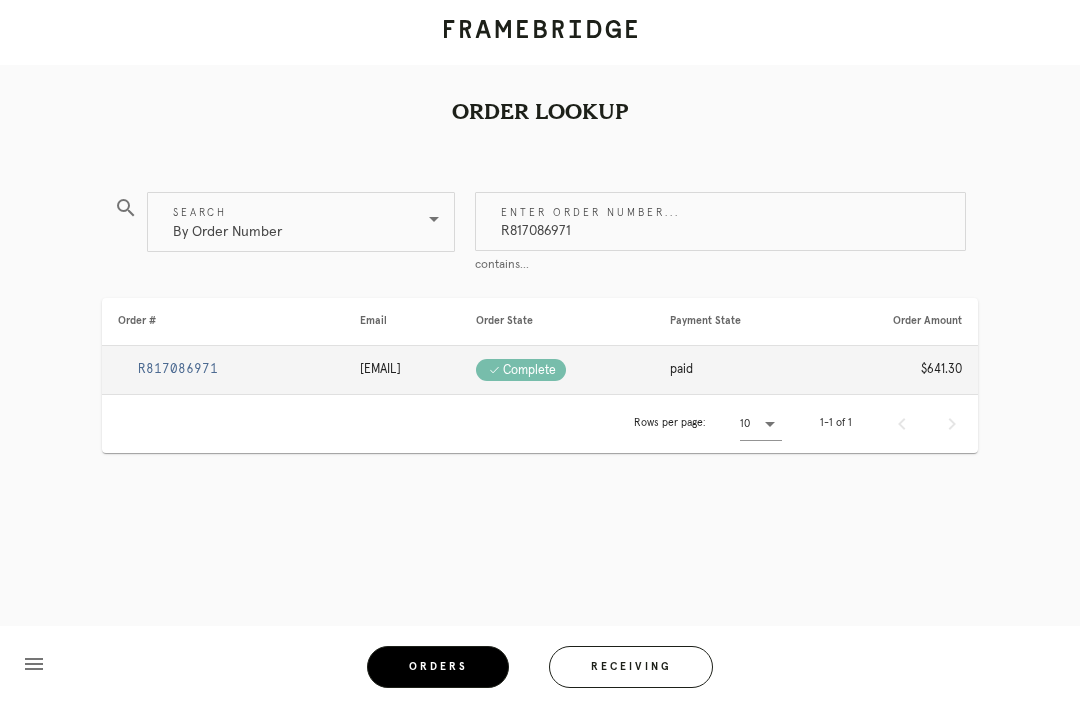 click on "R817086971" at bounding box center [178, 369] 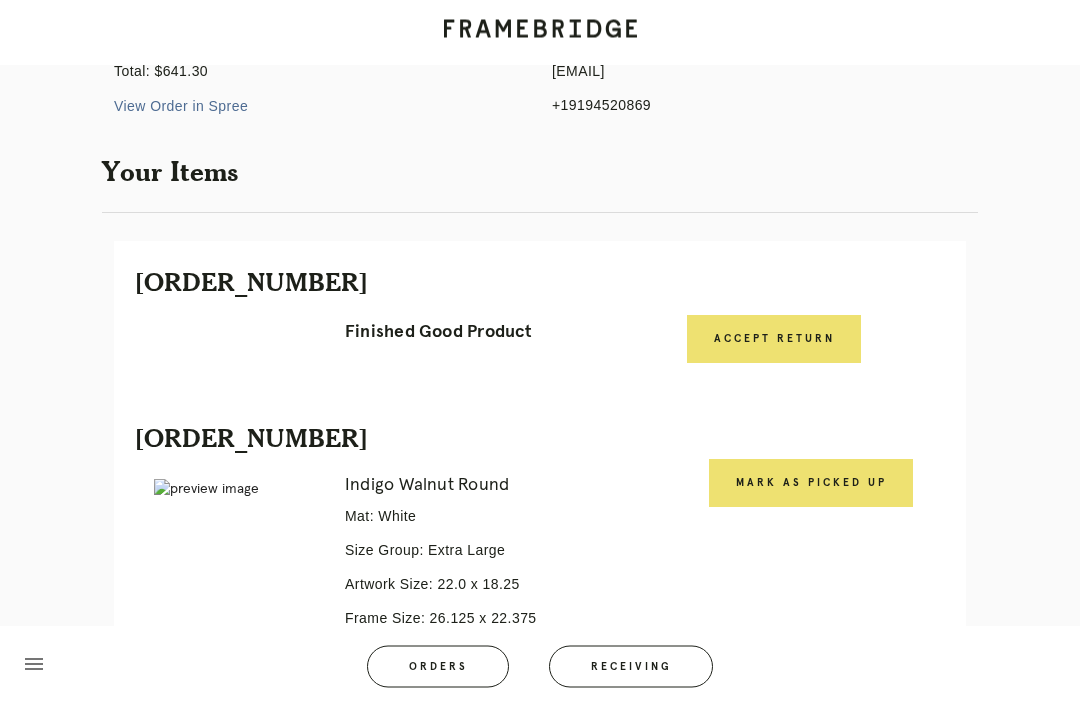 click on "Mark as Picked Up" at bounding box center [811, 484] 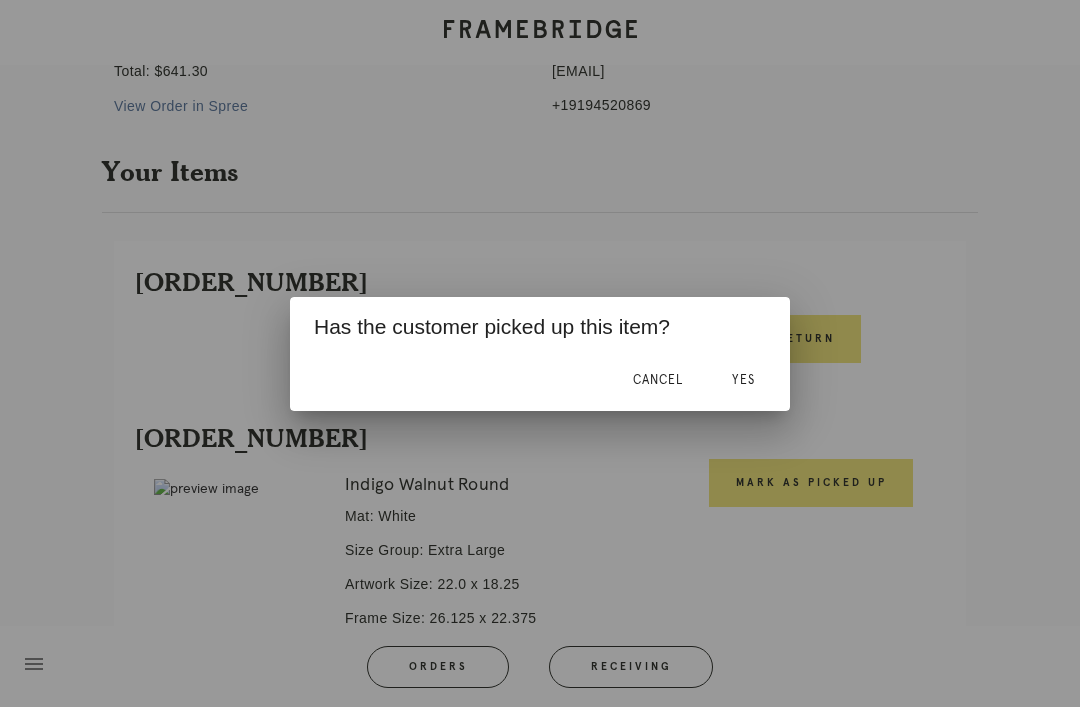 click on "Yes" at bounding box center (743, 381) 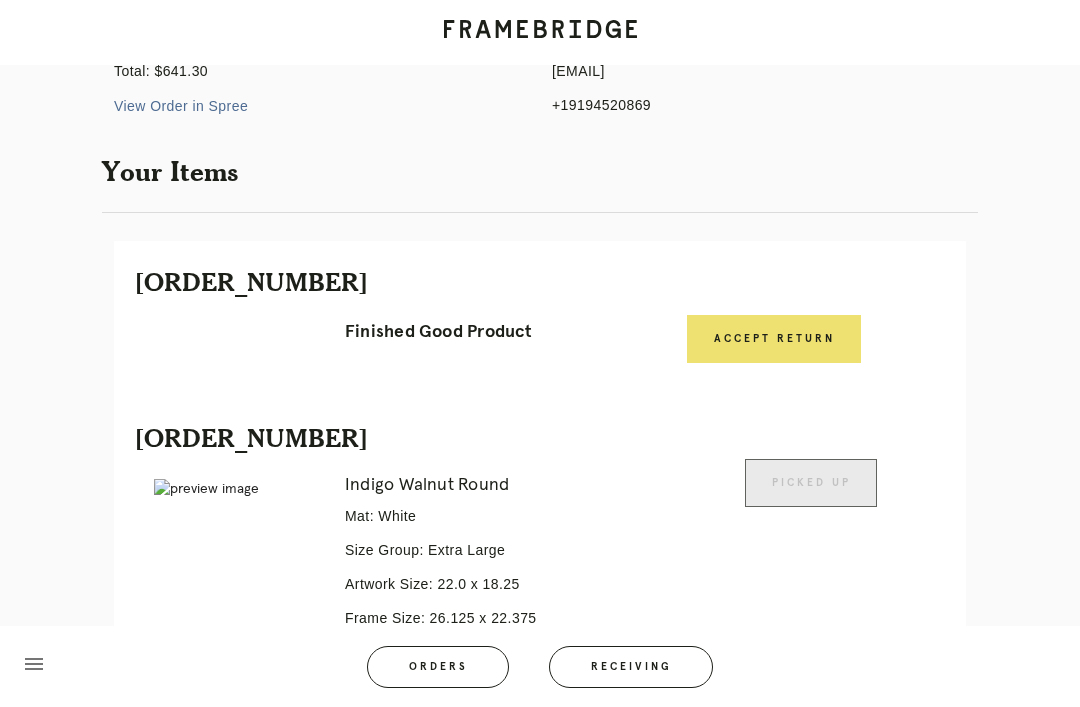click on "Receiving" at bounding box center (631, 667) 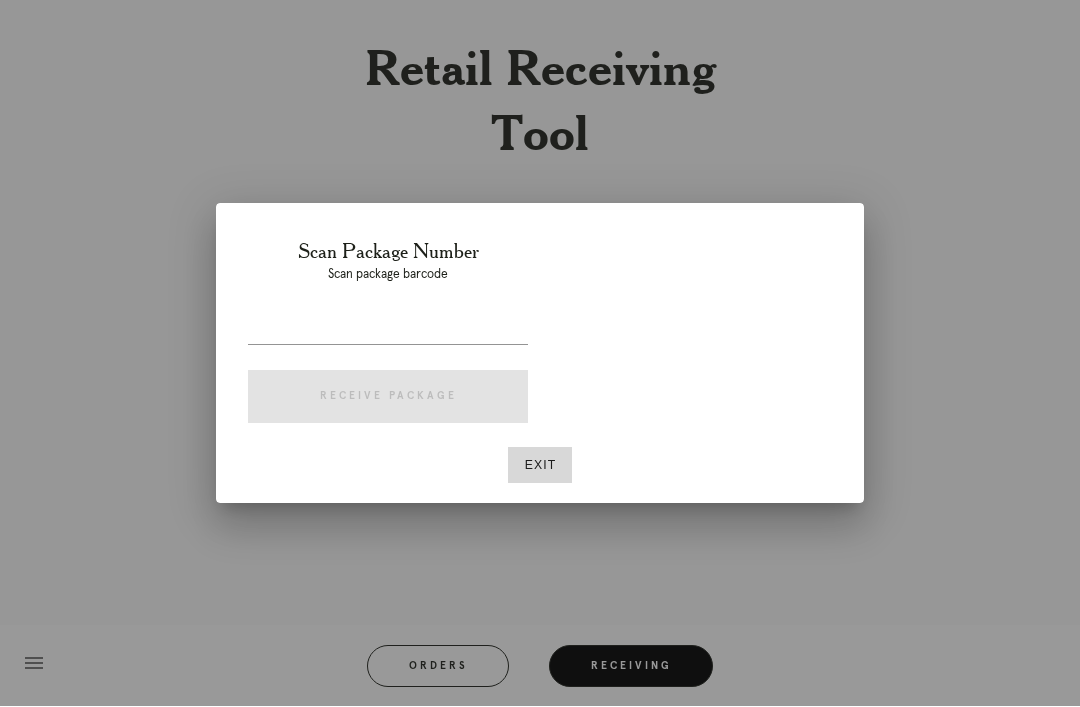 scroll, scrollTop: 64, scrollLeft: 0, axis: vertical 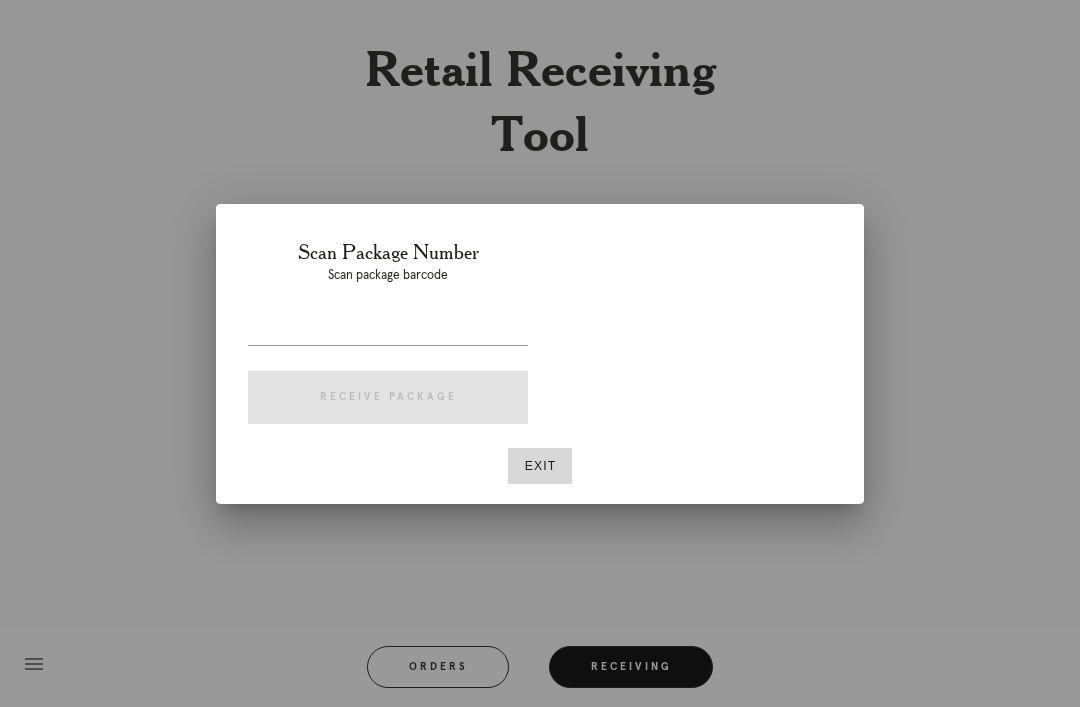 click on "Exit" at bounding box center [540, 466] 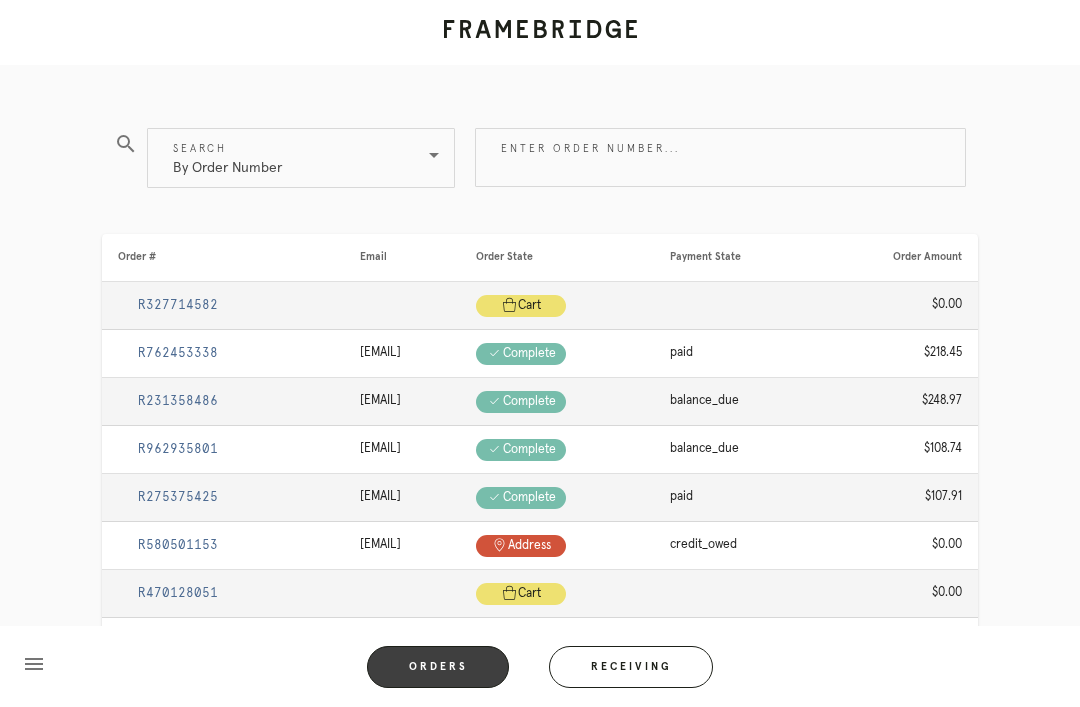 click on "Enter order number..." at bounding box center (720, 157) 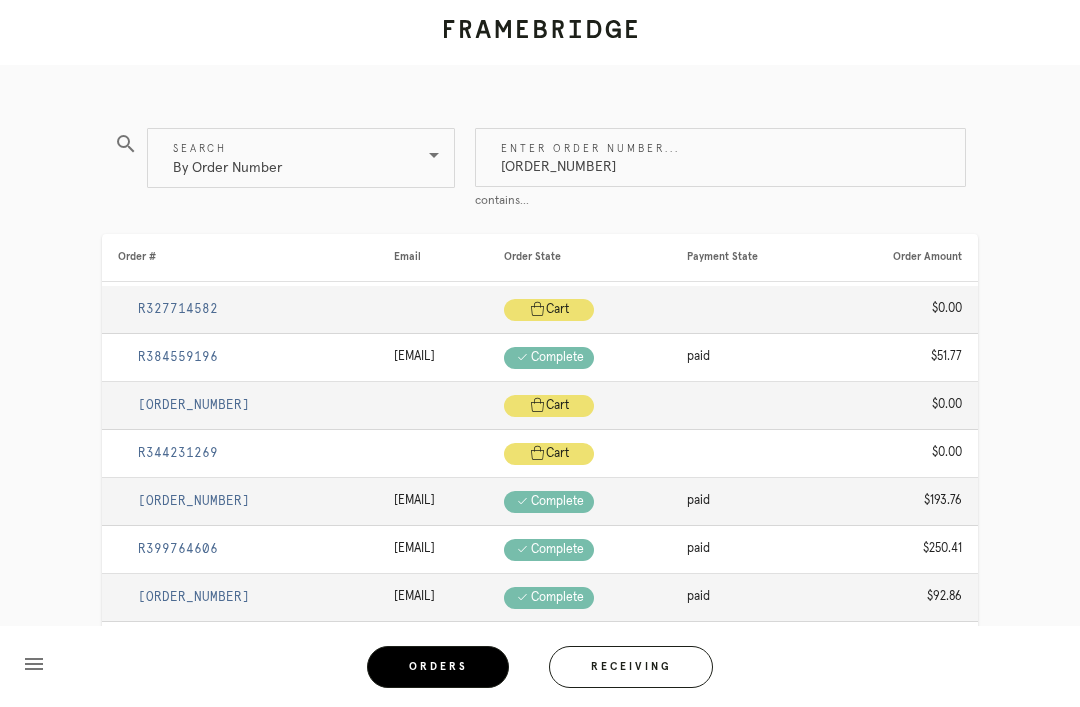 type on "[ORDER_NUMBER]" 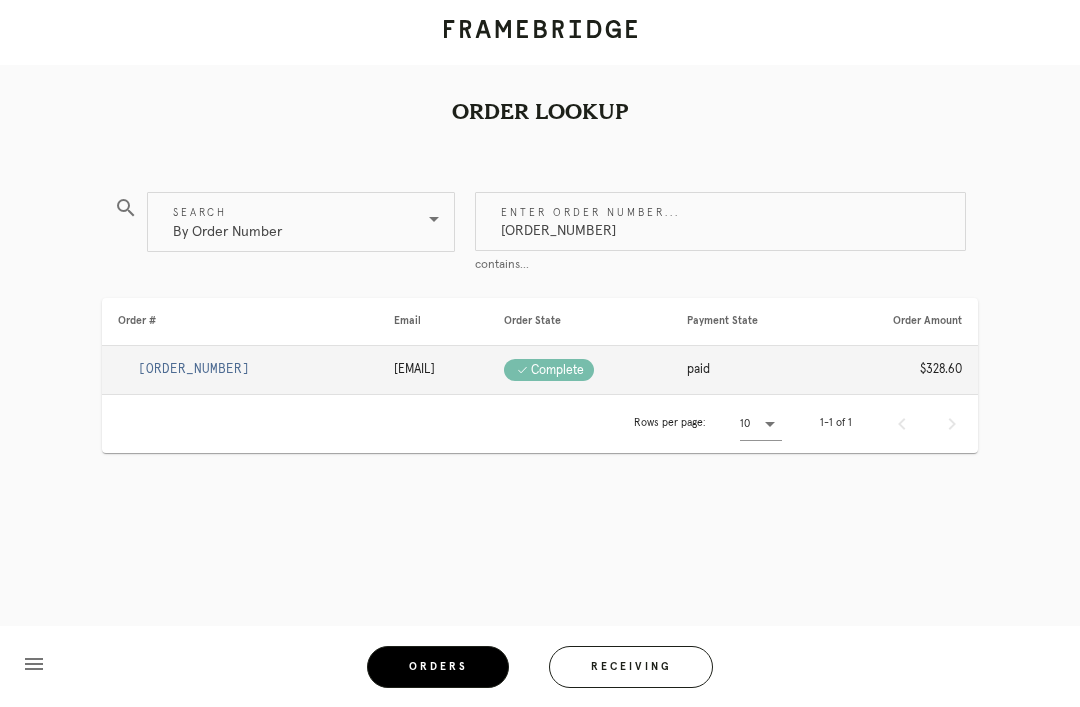 click on "[ORDER_NUMBER]" at bounding box center [194, 369] 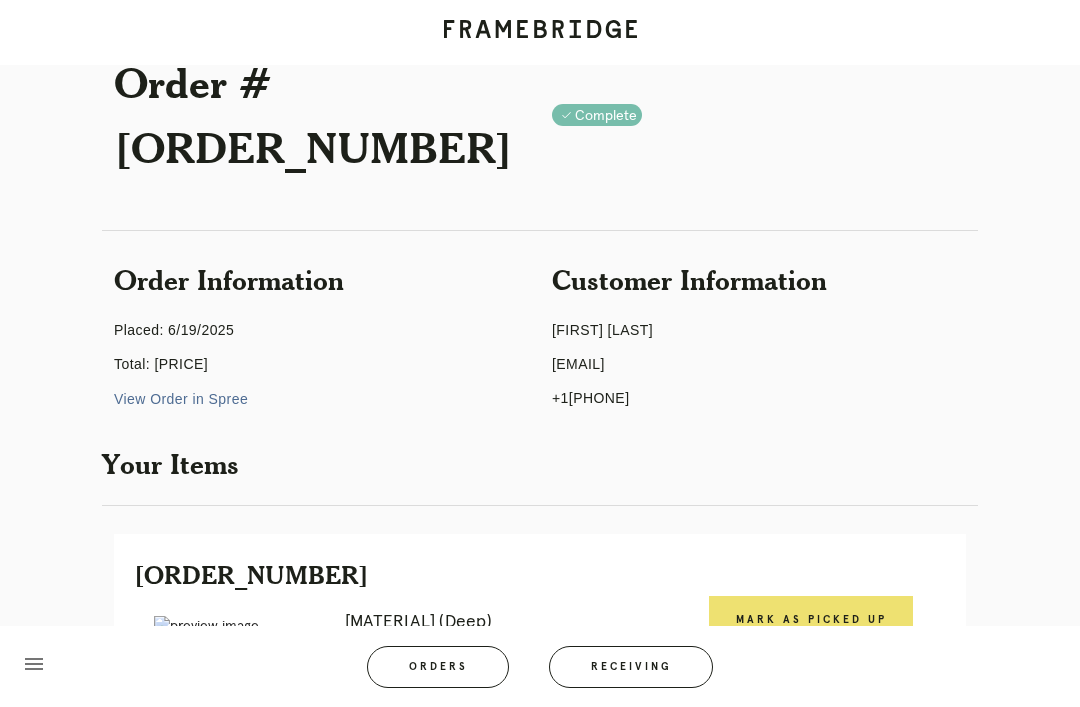 click on "Mark as Picked Up" at bounding box center [811, 620] 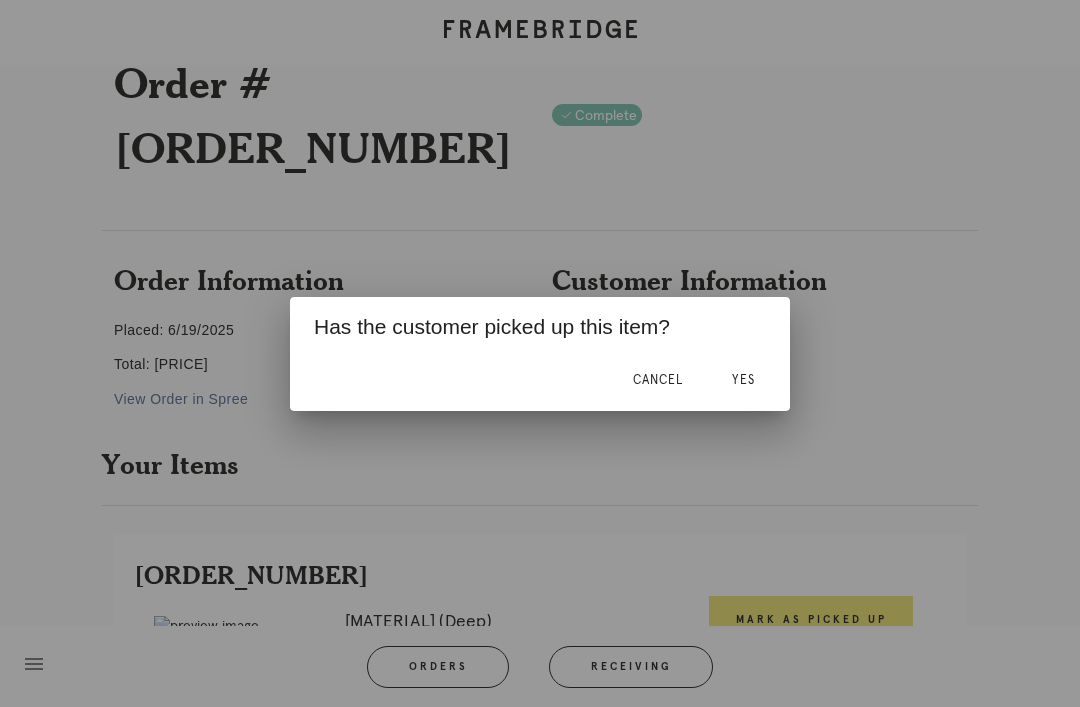 click on "Yes" at bounding box center (658, 380) 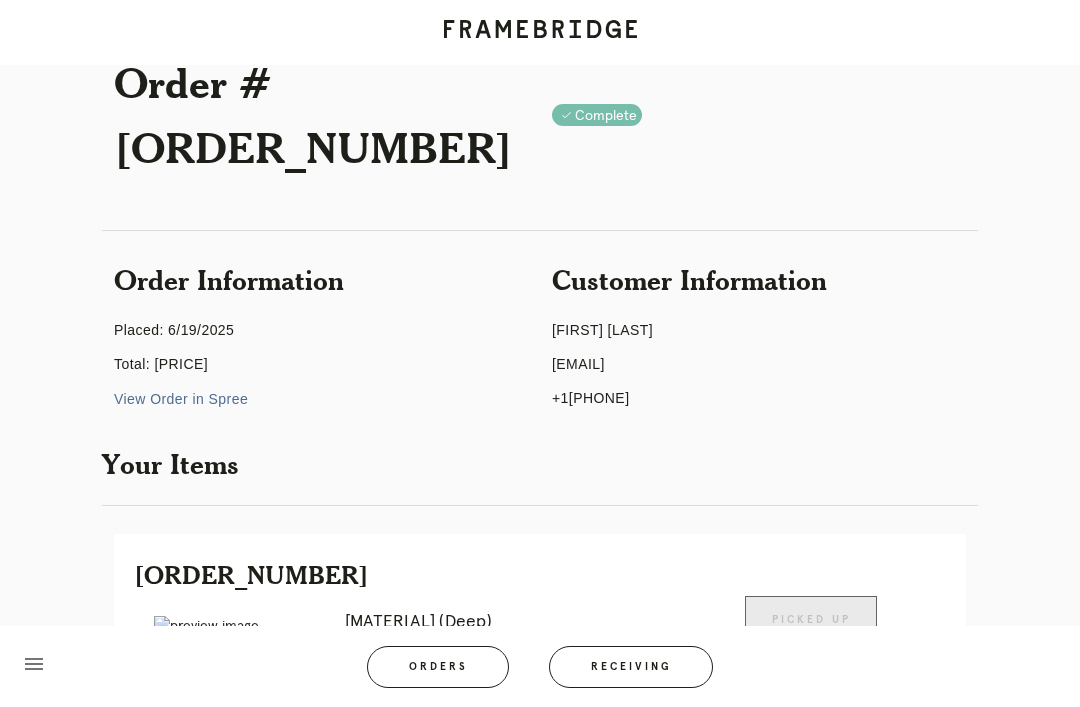 click on "Receiving" at bounding box center [631, 667] 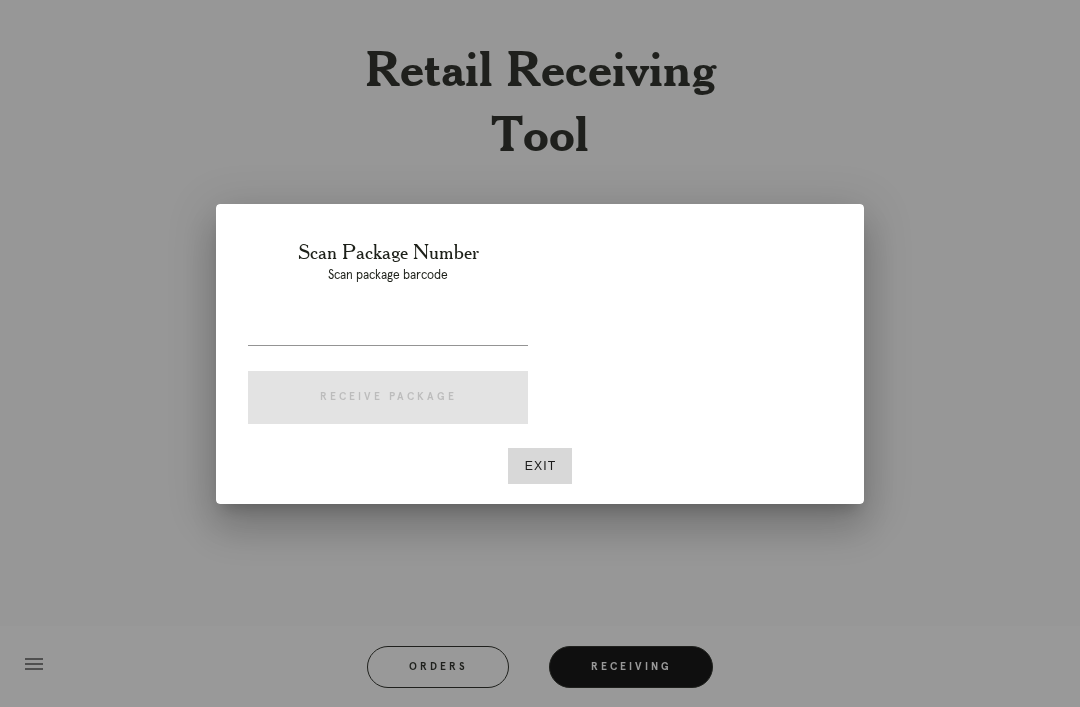 click at bounding box center [540, 353] 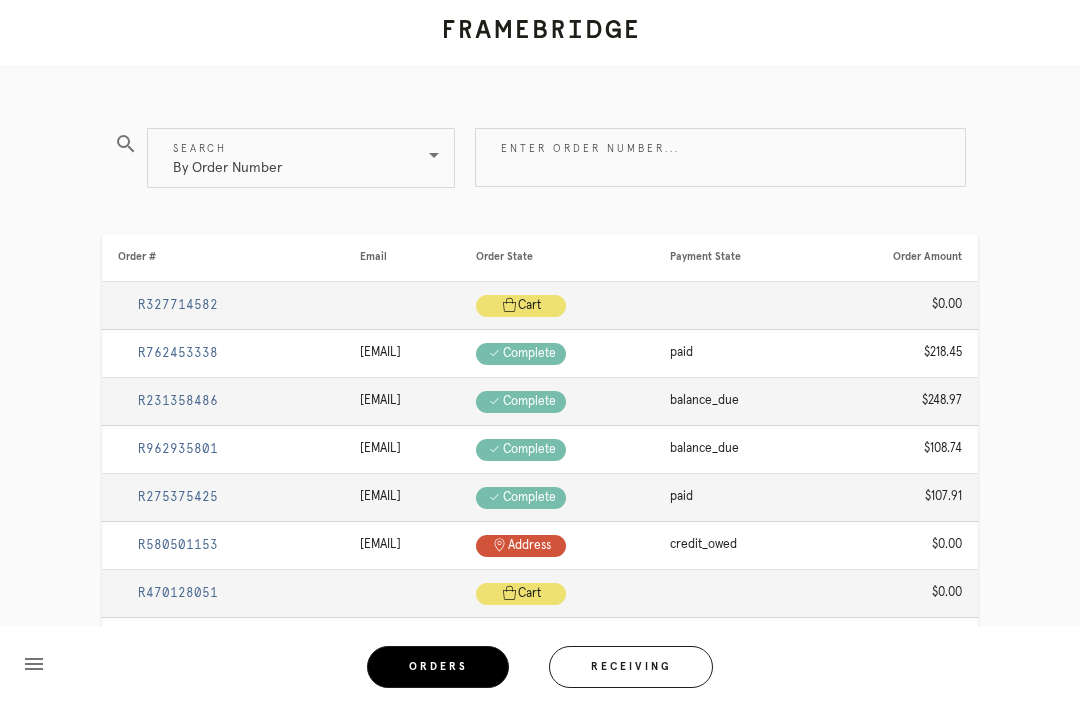click on "Orders" at bounding box center [438, 667] 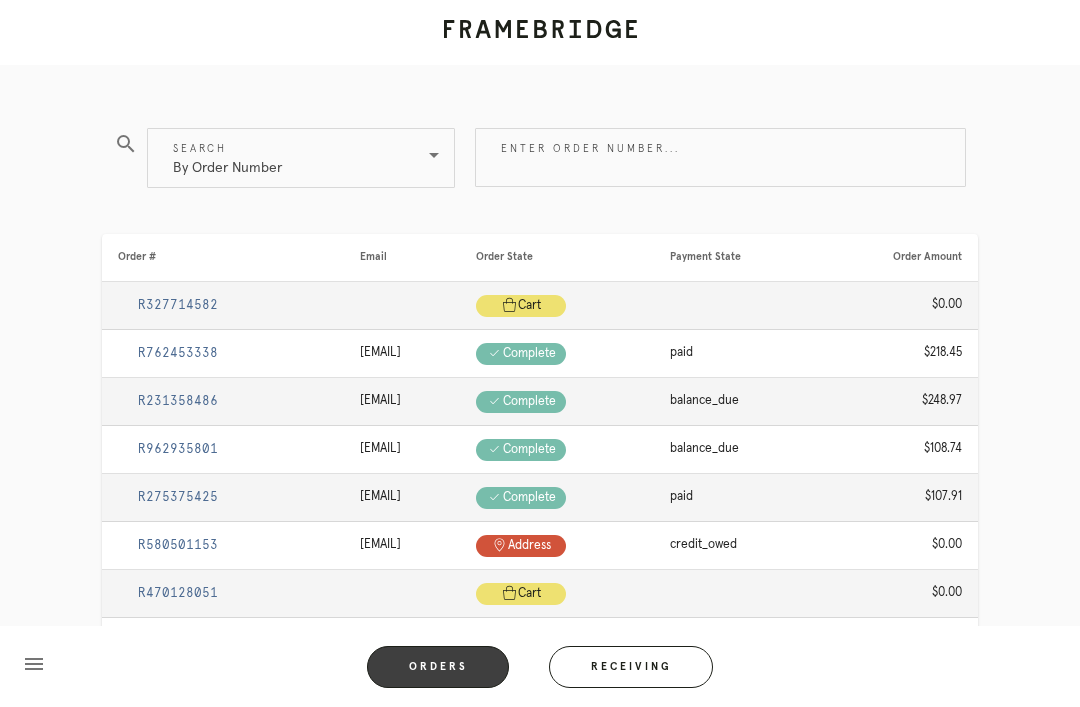 click on "Enter order number..." at bounding box center (720, 157) 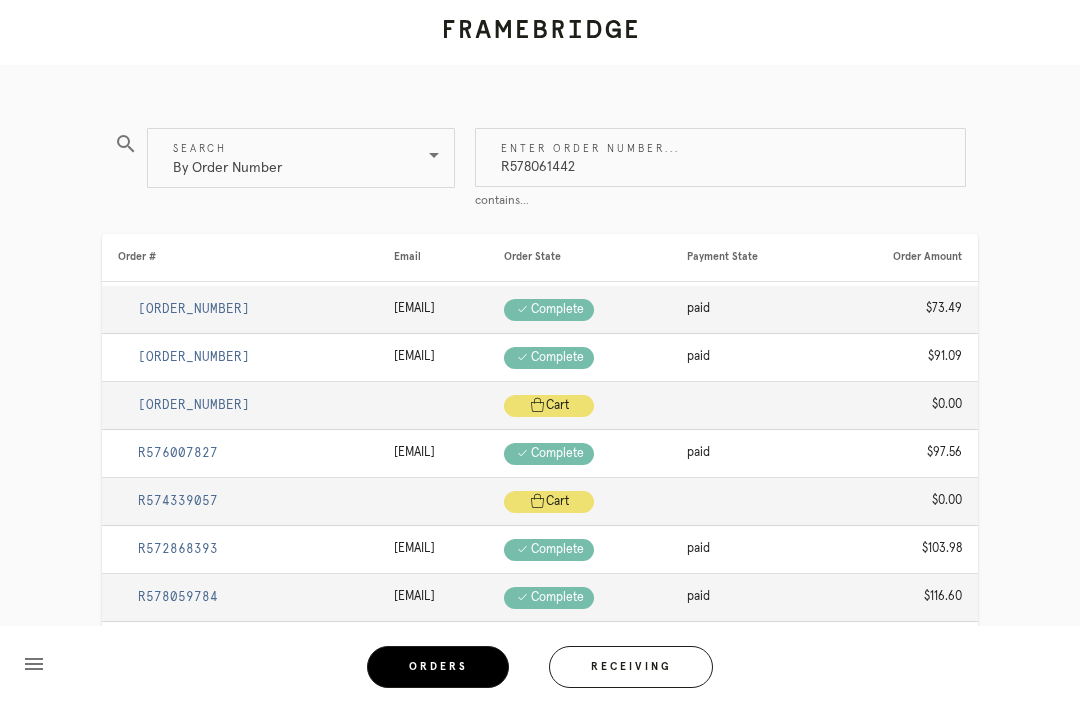 type on "R578061442" 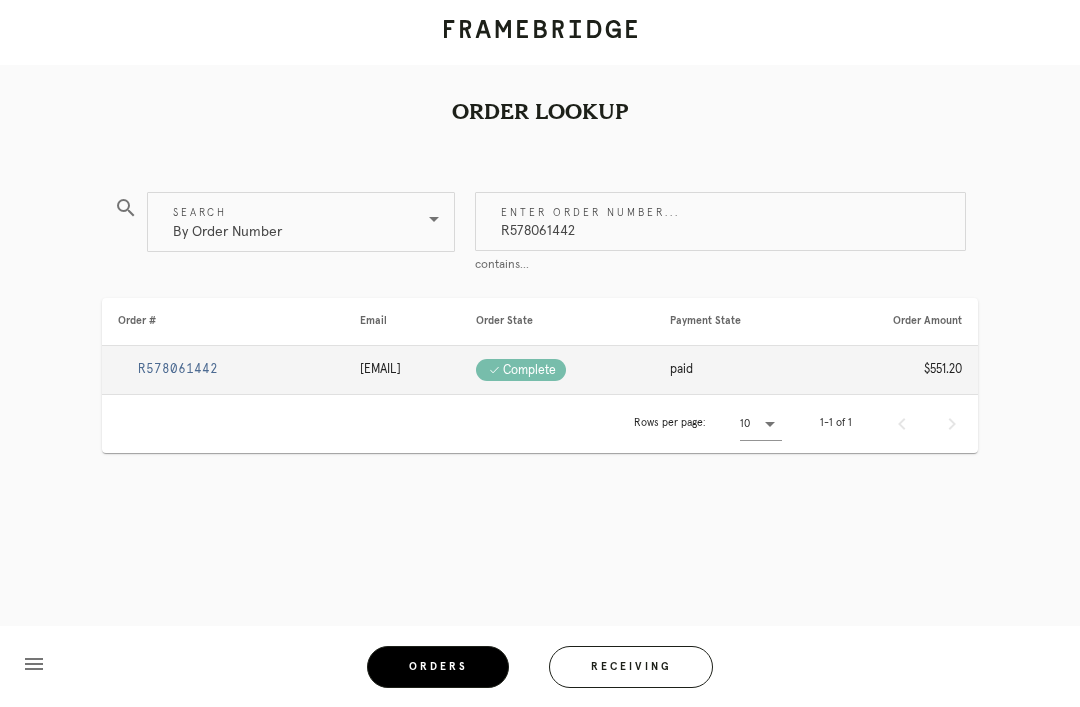 click on "R578061442" at bounding box center (223, 370) 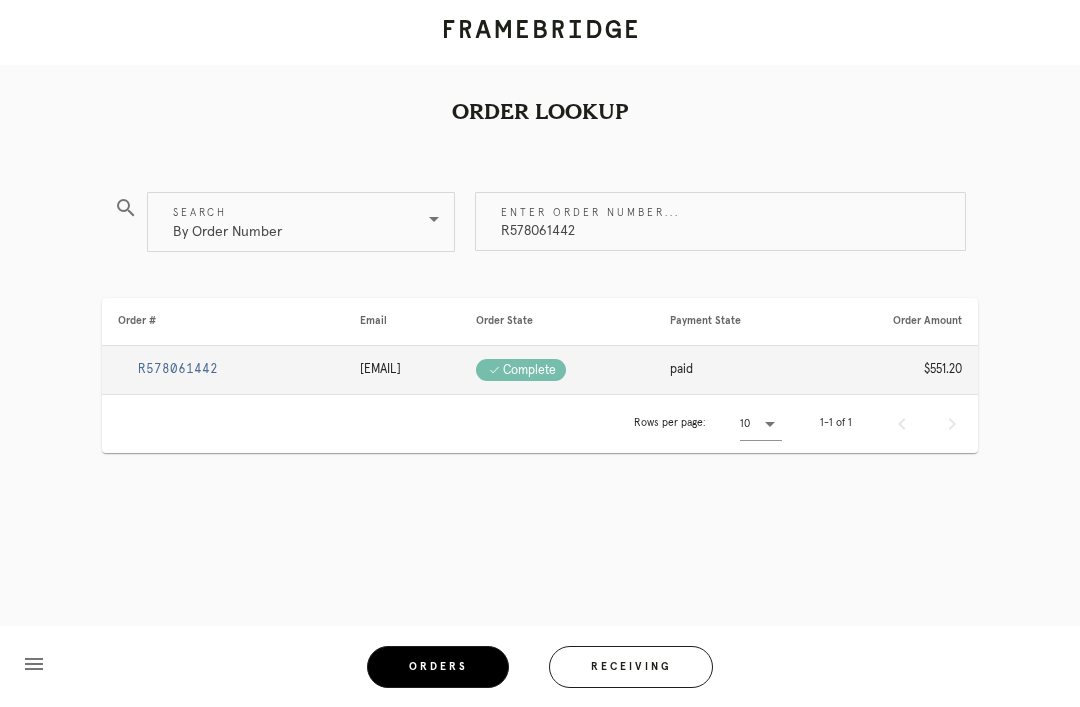 click on "R578061442" at bounding box center [178, 369] 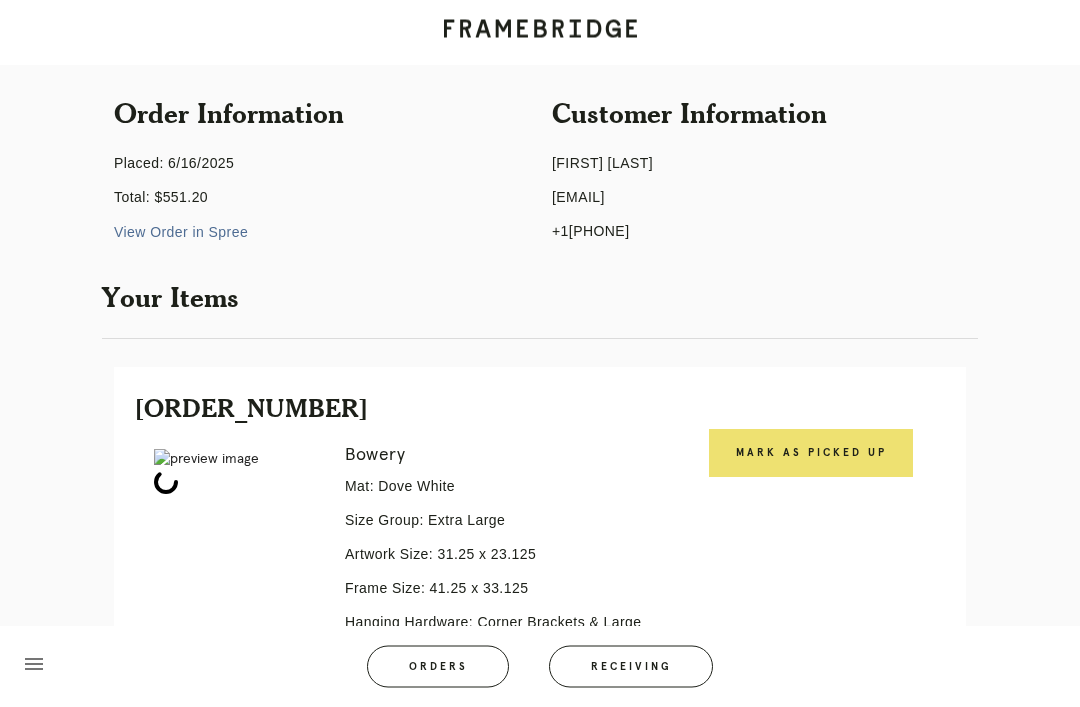 scroll, scrollTop: 233, scrollLeft: 0, axis: vertical 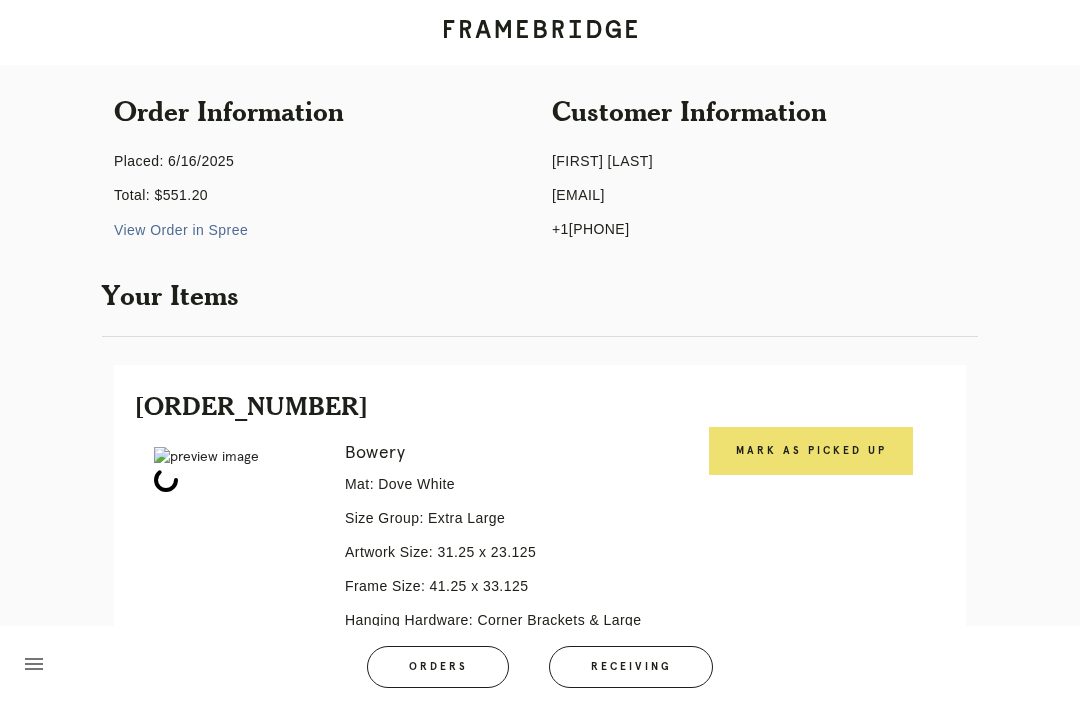 click on "Mark as Picked Up" at bounding box center [811, 451] 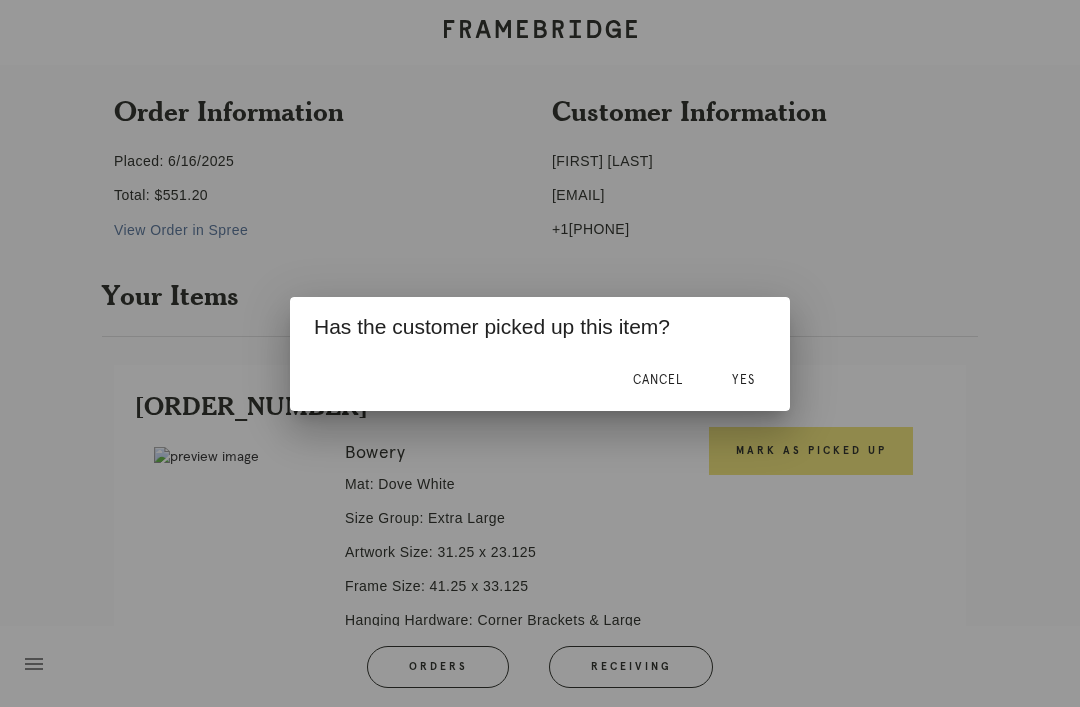 click on "Yes" at bounding box center [658, 380] 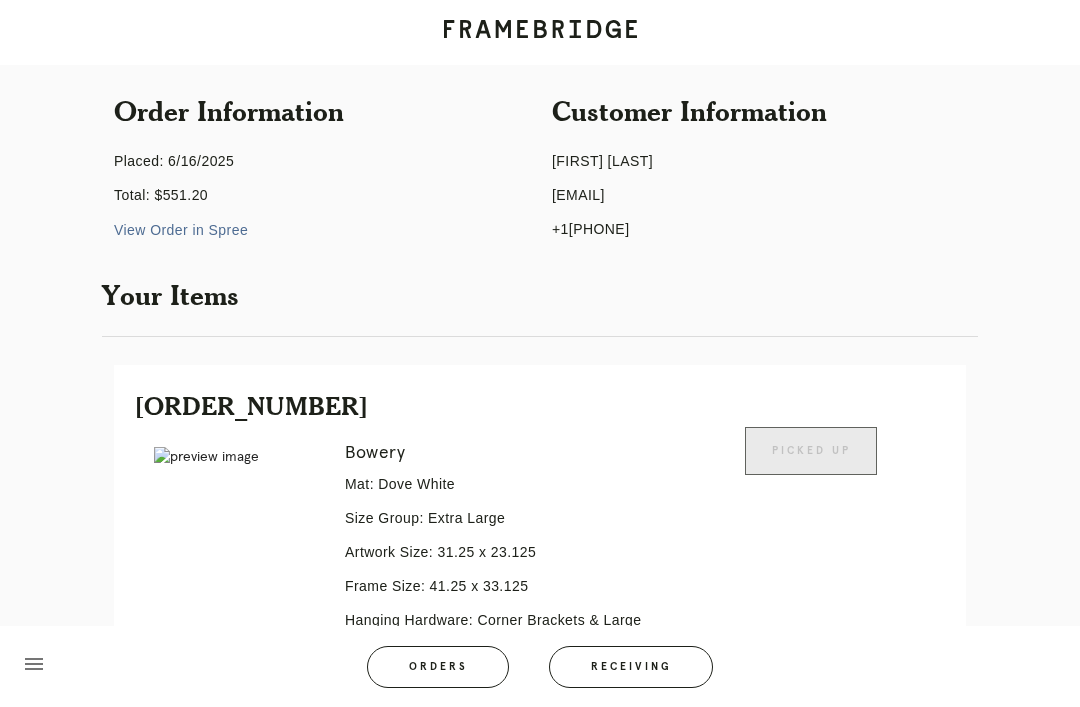 click on "Orders" at bounding box center (438, 667) 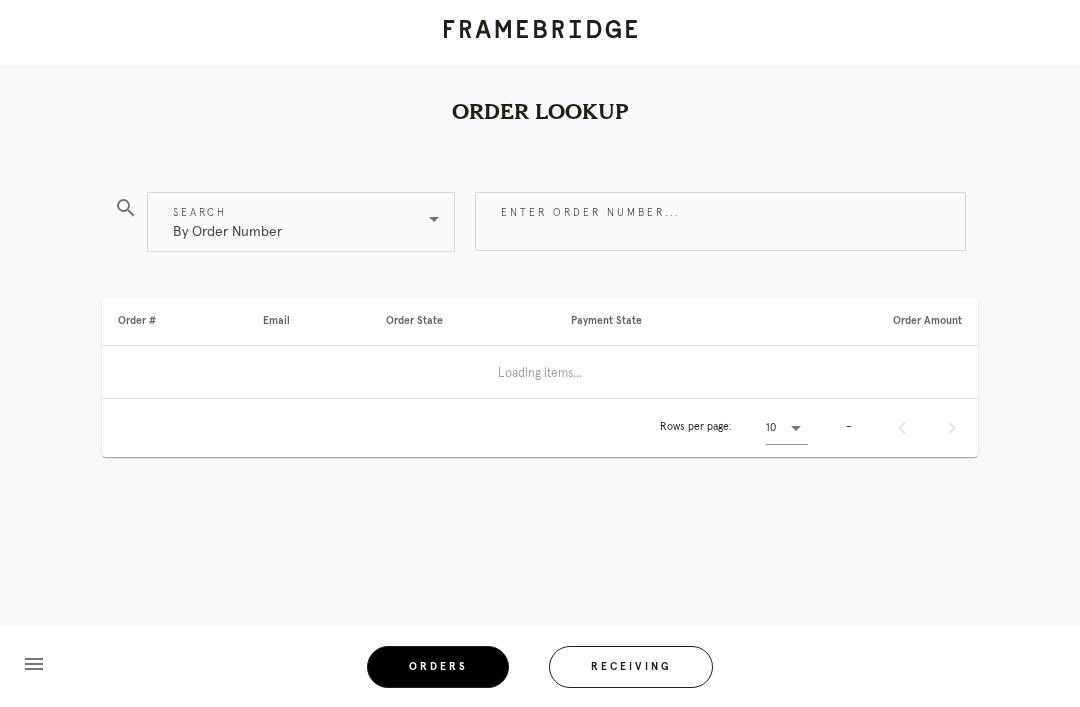 scroll, scrollTop: 0, scrollLeft: 0, axis: both 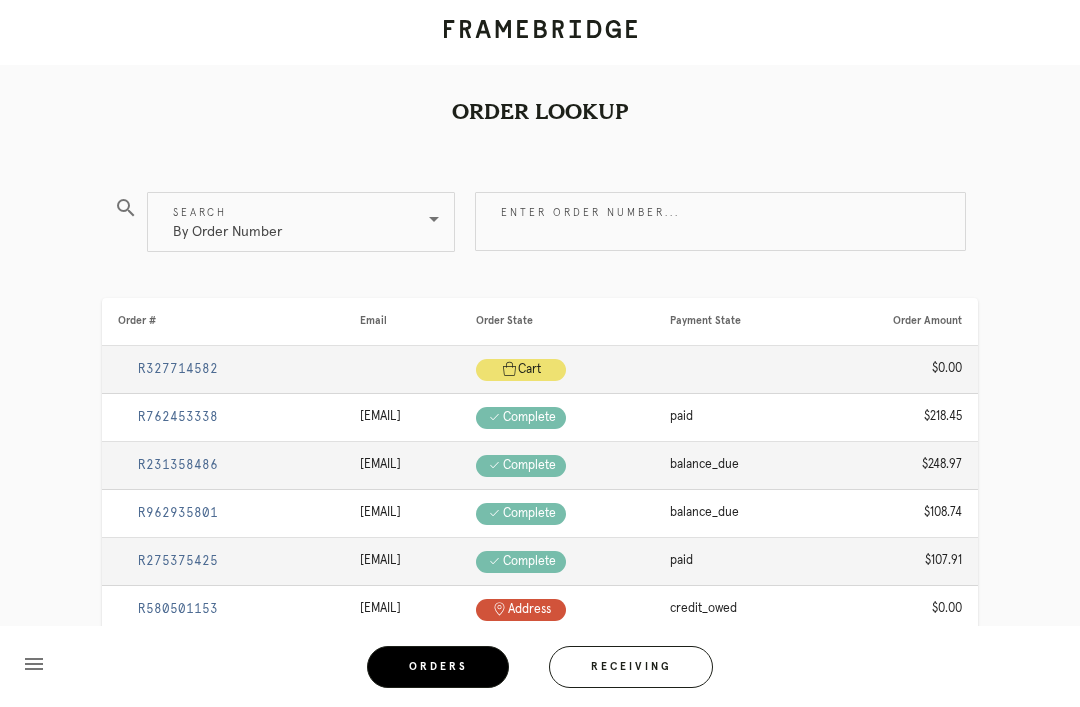 click on "Enter order number..." at bounding box center [720, 221] 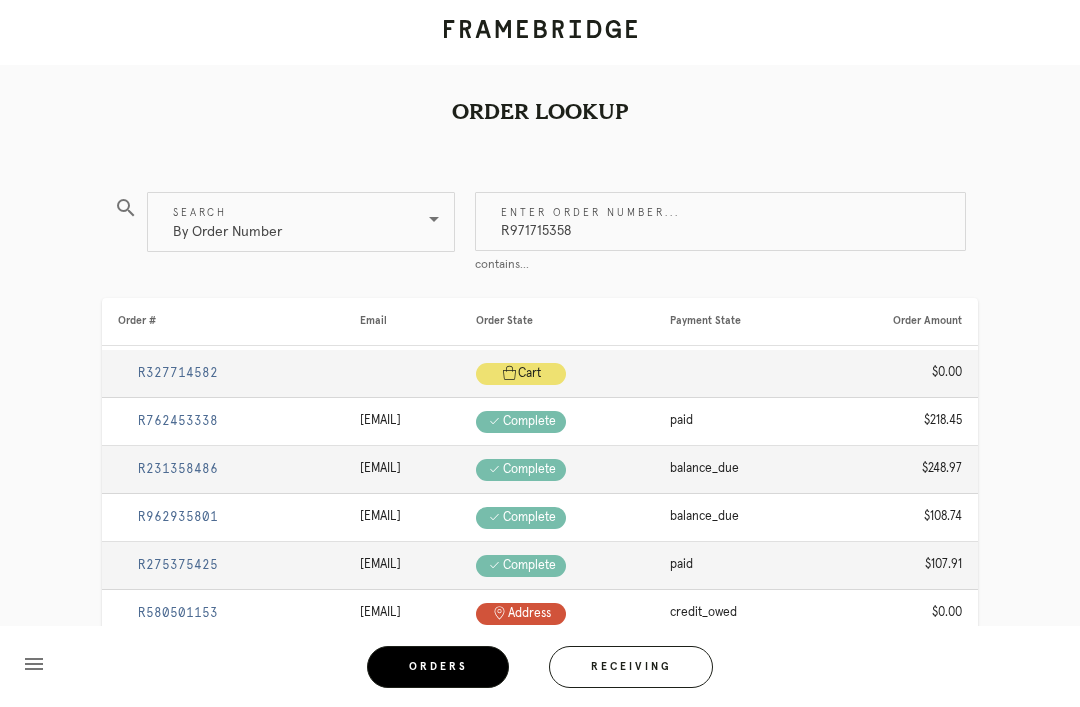 type on "R971715358" 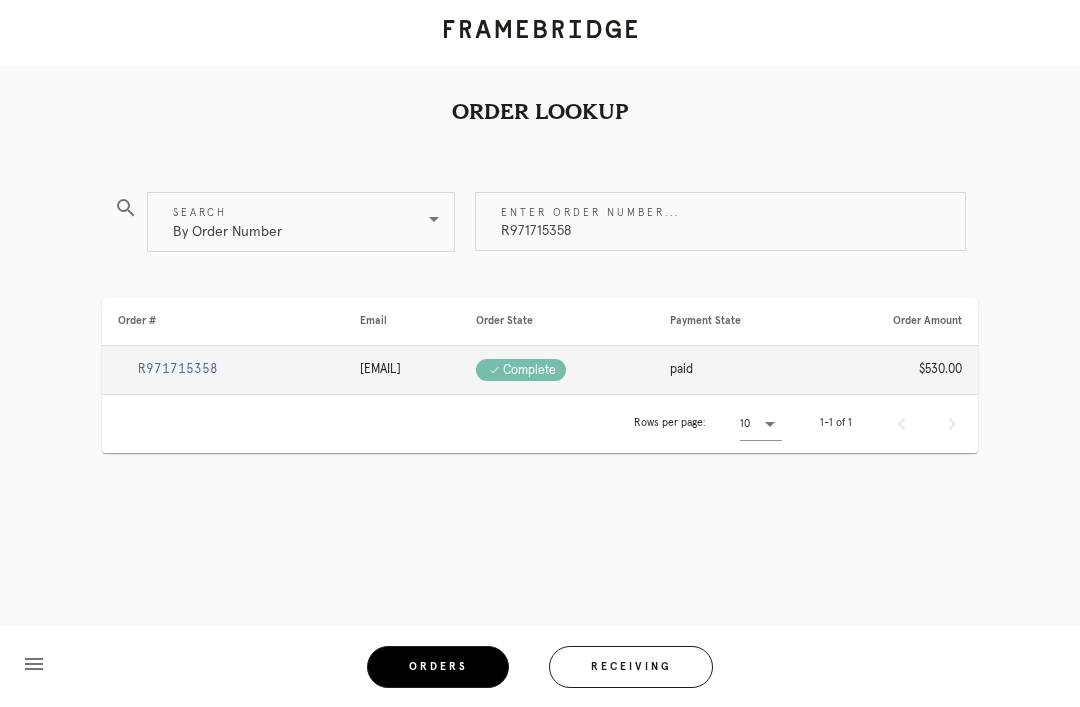 click on "R971715358" at bounding box center [223, 370] 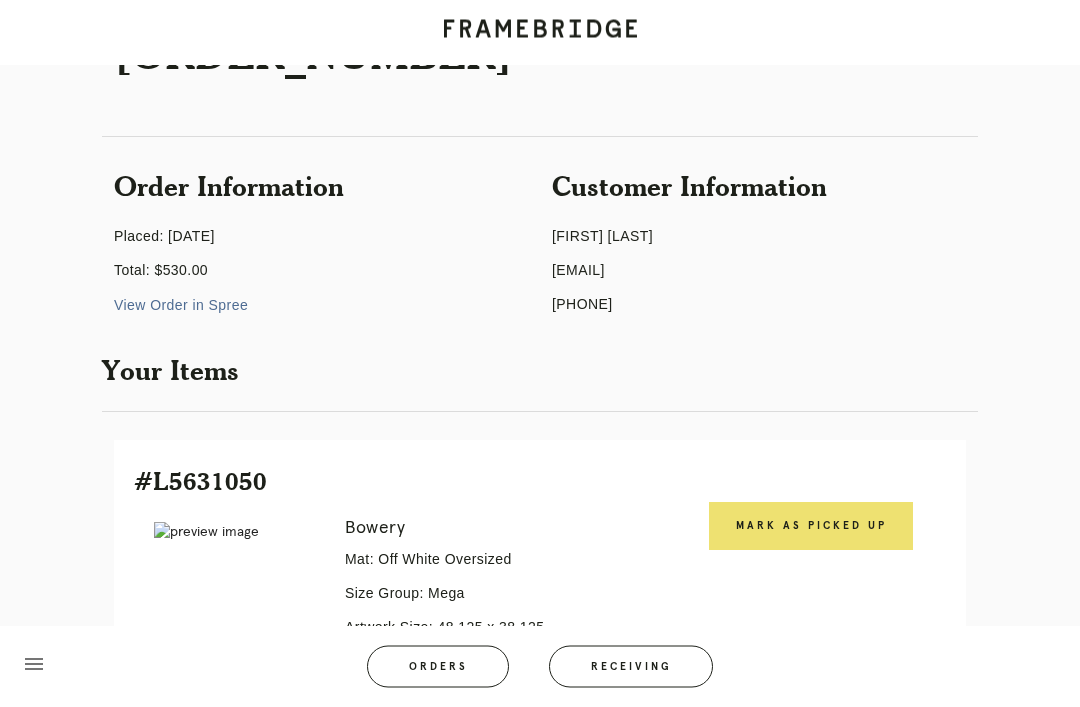 scroll, scrollTop: 159, scrollLeft: 0, axis: vertical 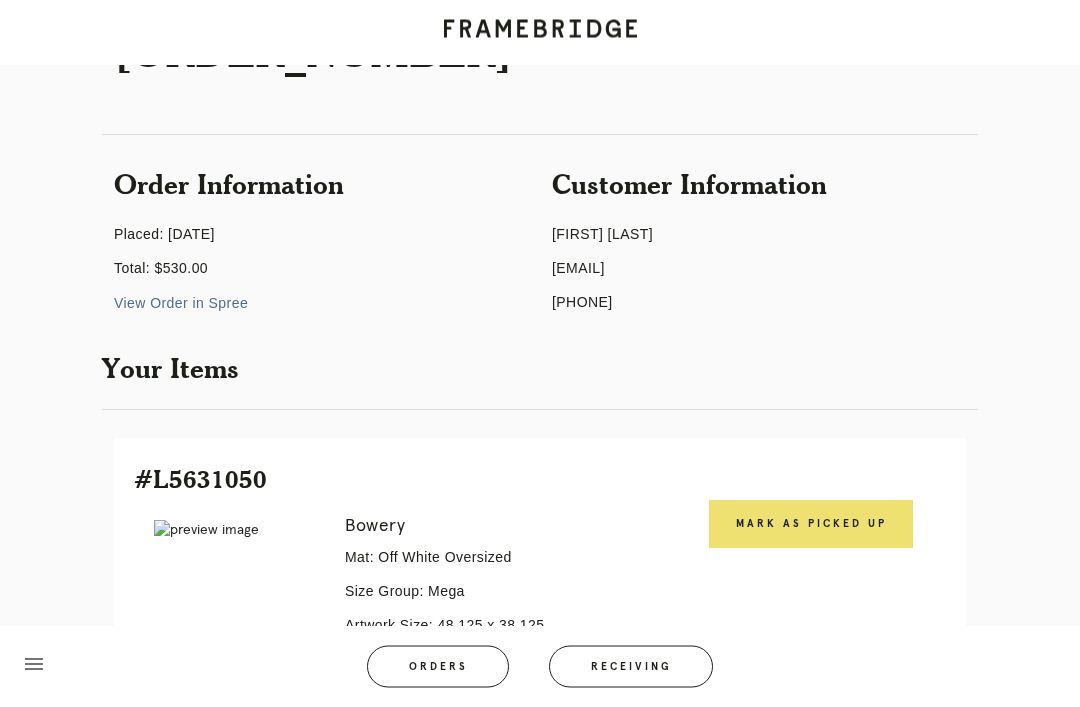 click on "Mark as Picked Up" at bounding box center [811, 525] 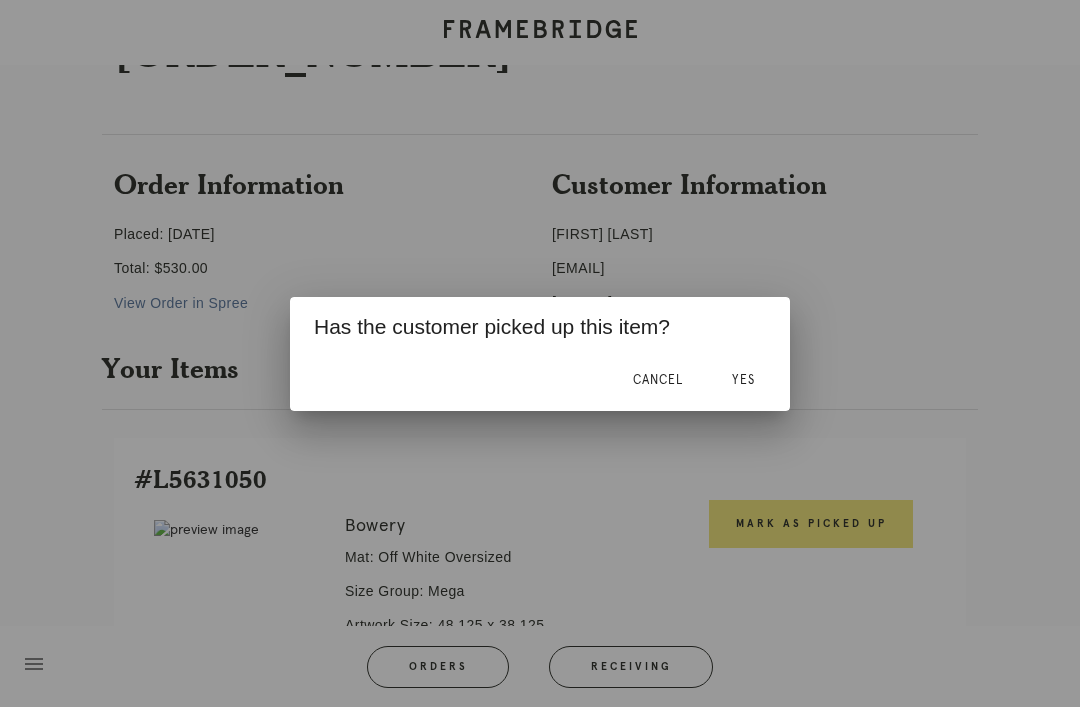 click on "Yes" at bounding box center (743, 381) 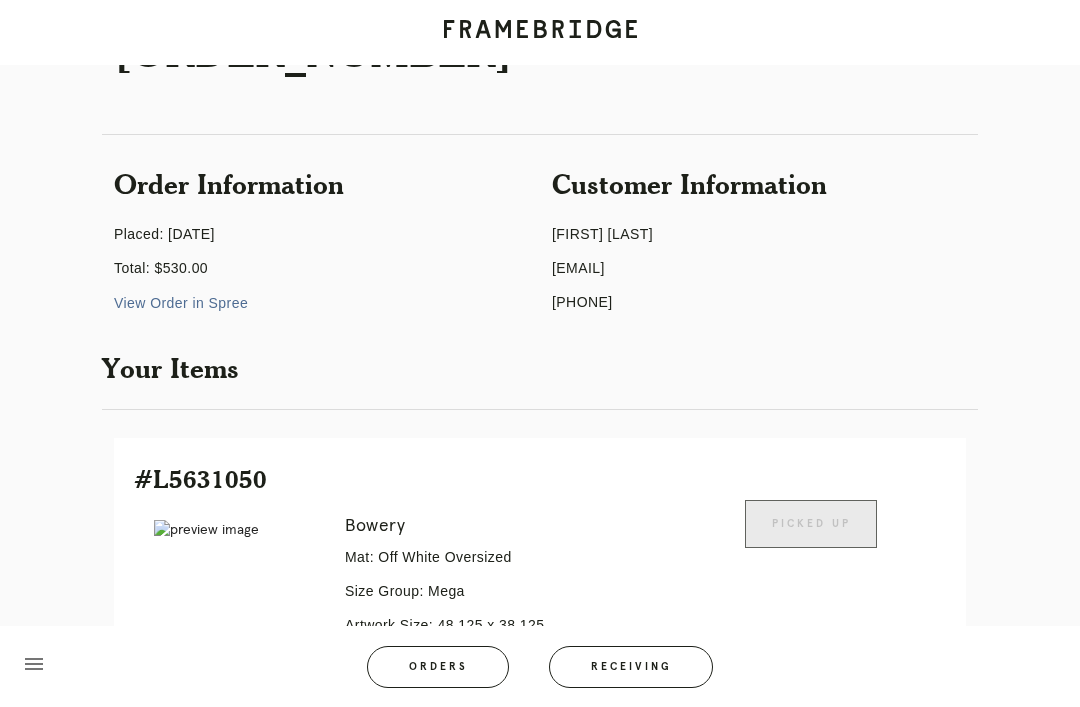 click on "Orders" at bounding box center (438, 667) 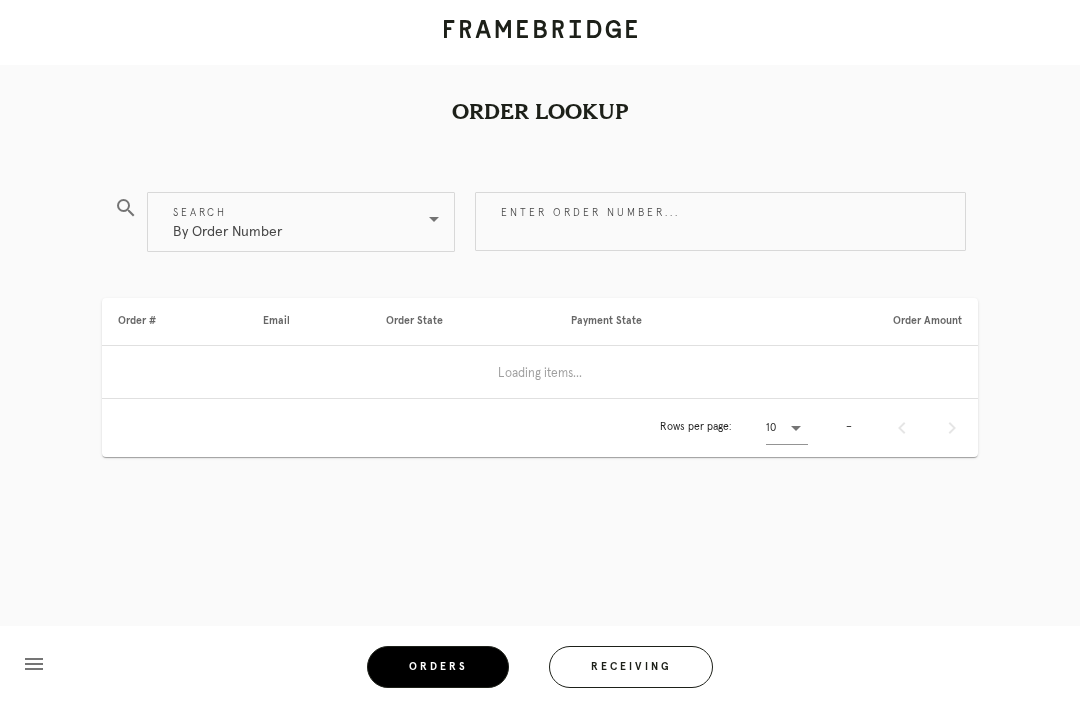 scroll, scrollTop: 0, scrollLeft: 0, axis: both 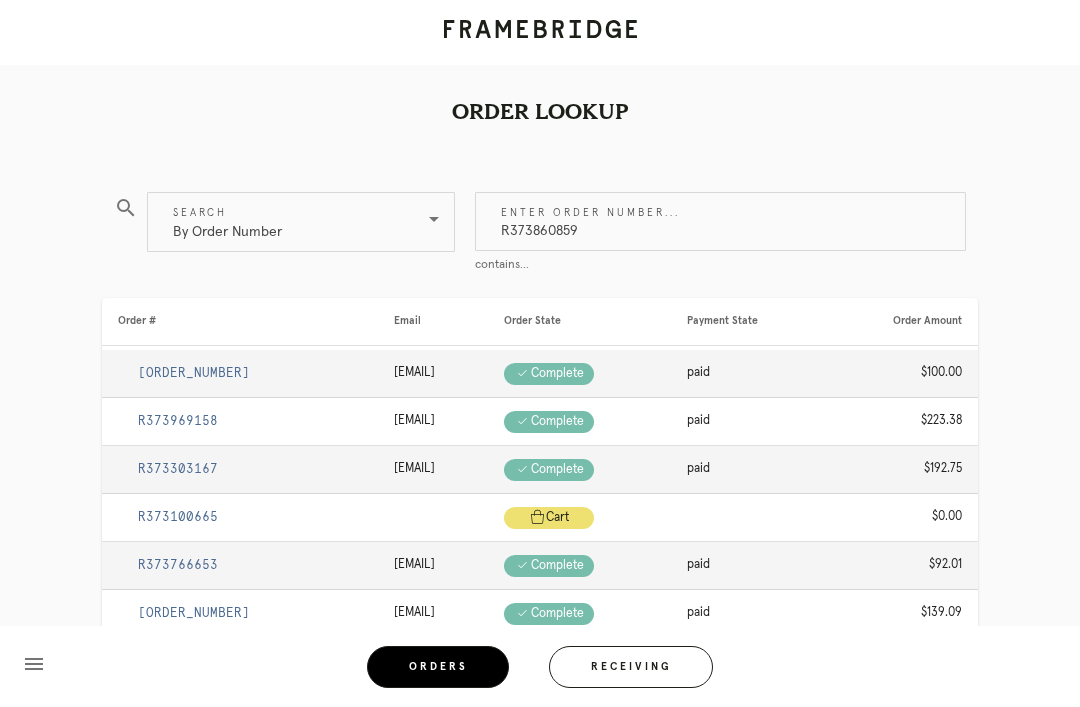 type on "R373860859" 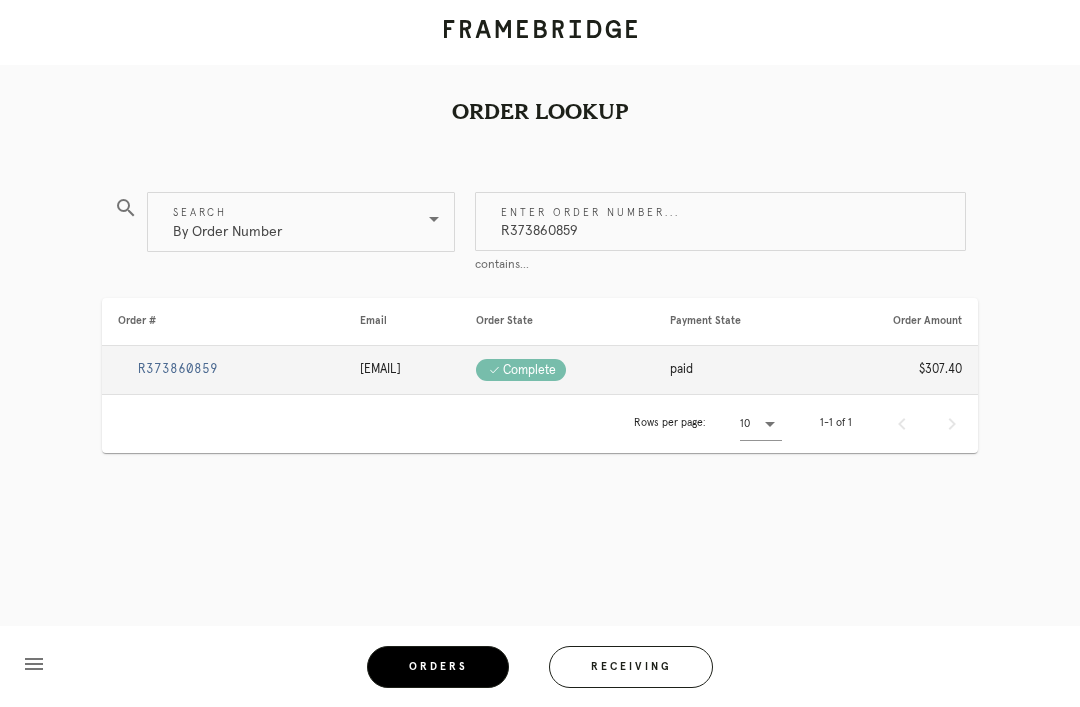 click on "R373860859" at bounding box center [178, 369] 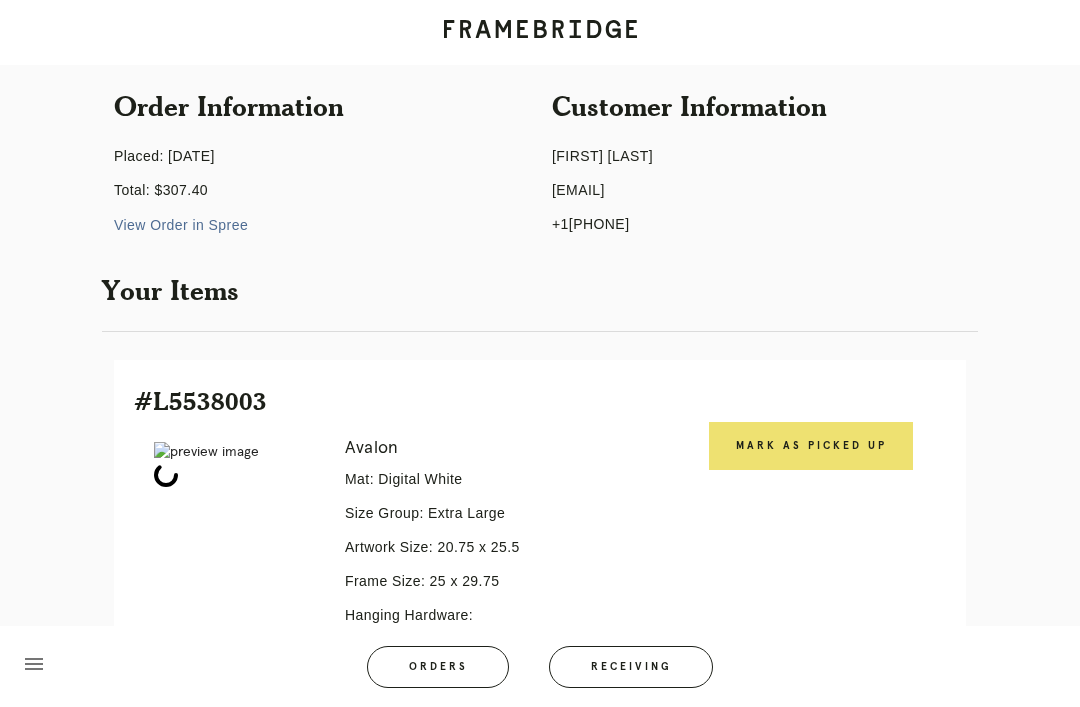 scroll, scrollTop: 193, scrollLeft: 0, axis: vertical 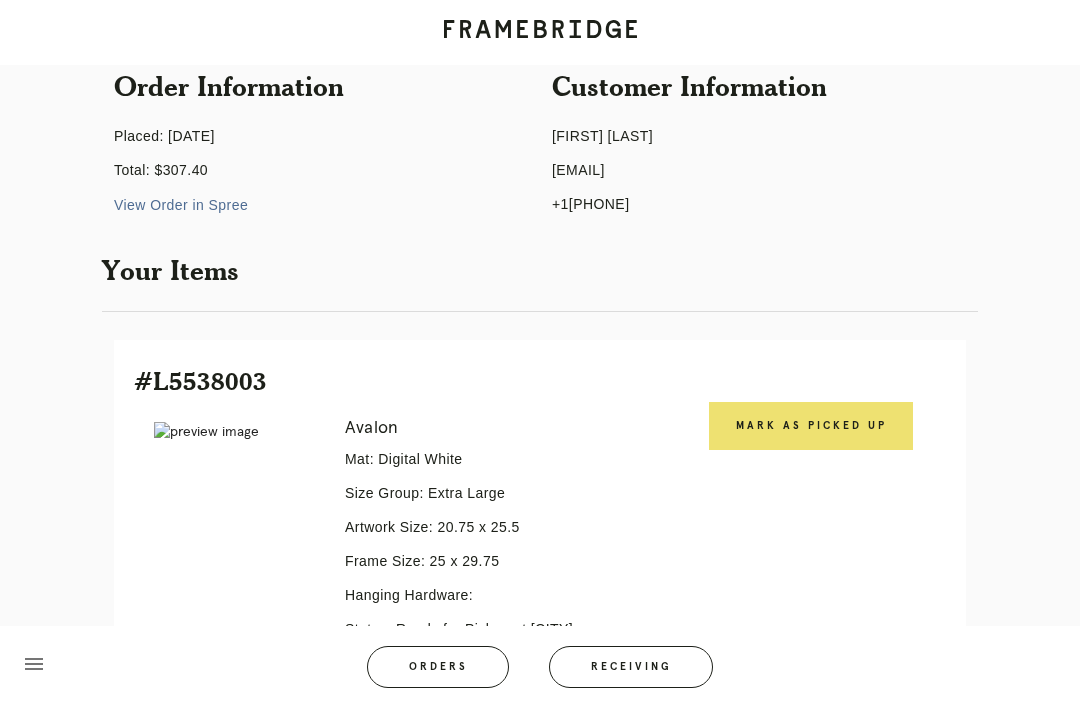 click on "Mark as Picked Up" at bounding box center [811, 426] 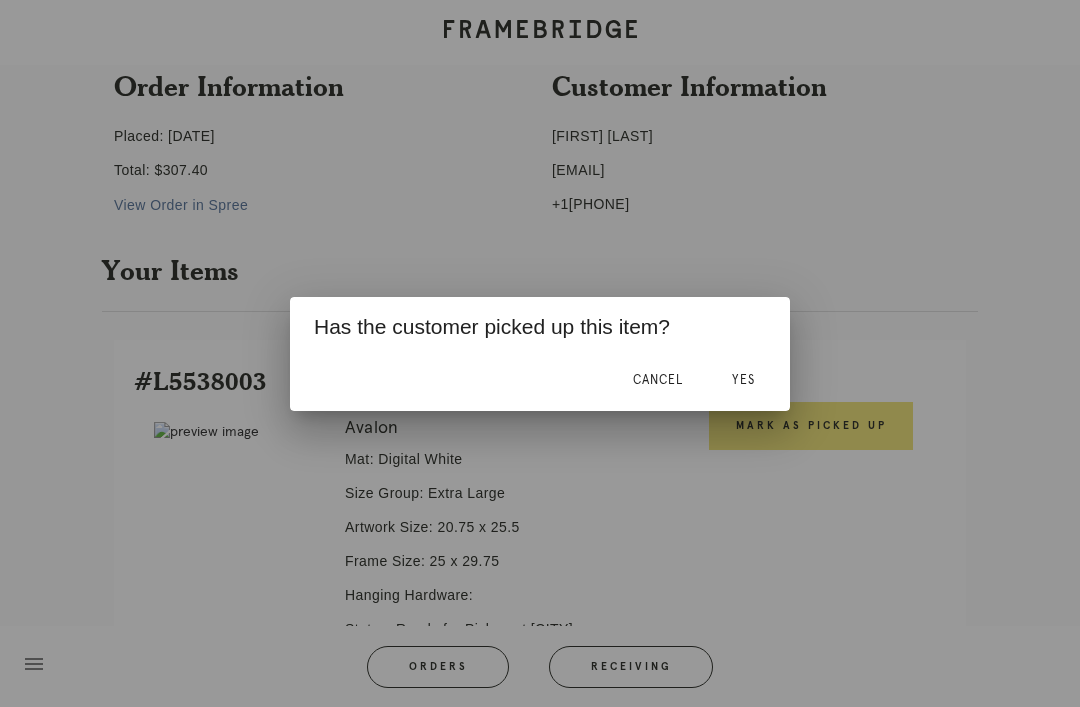 click on "Yes" at bounding box center [743, 381] 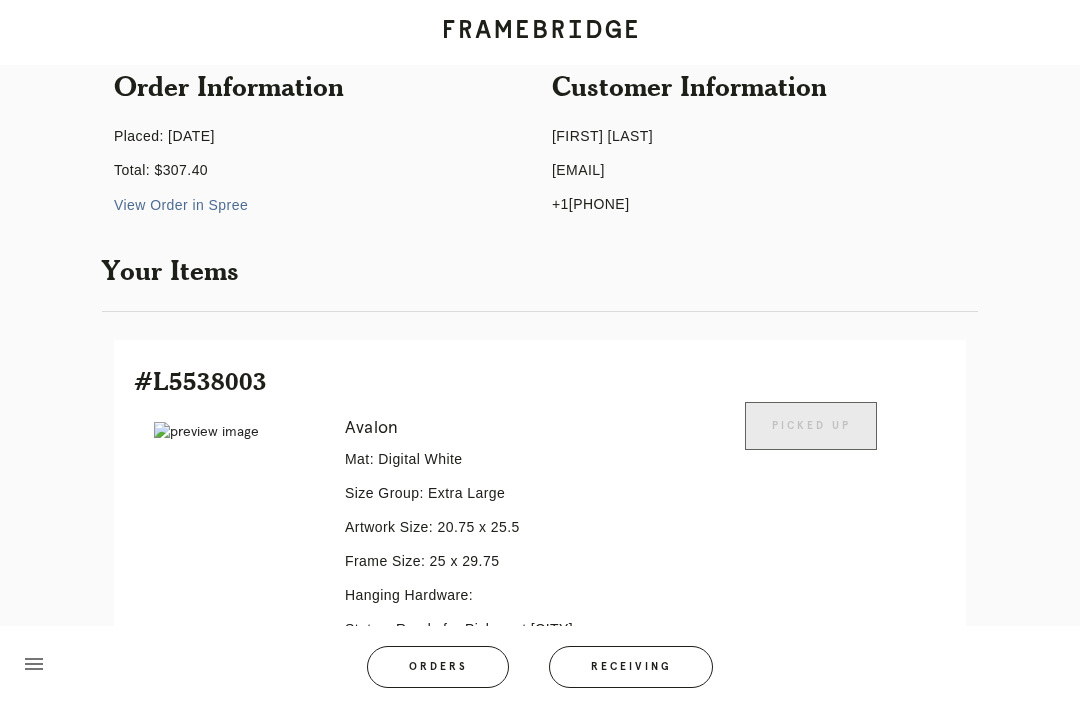 click on "Orders" at bounding box center (438, 667) 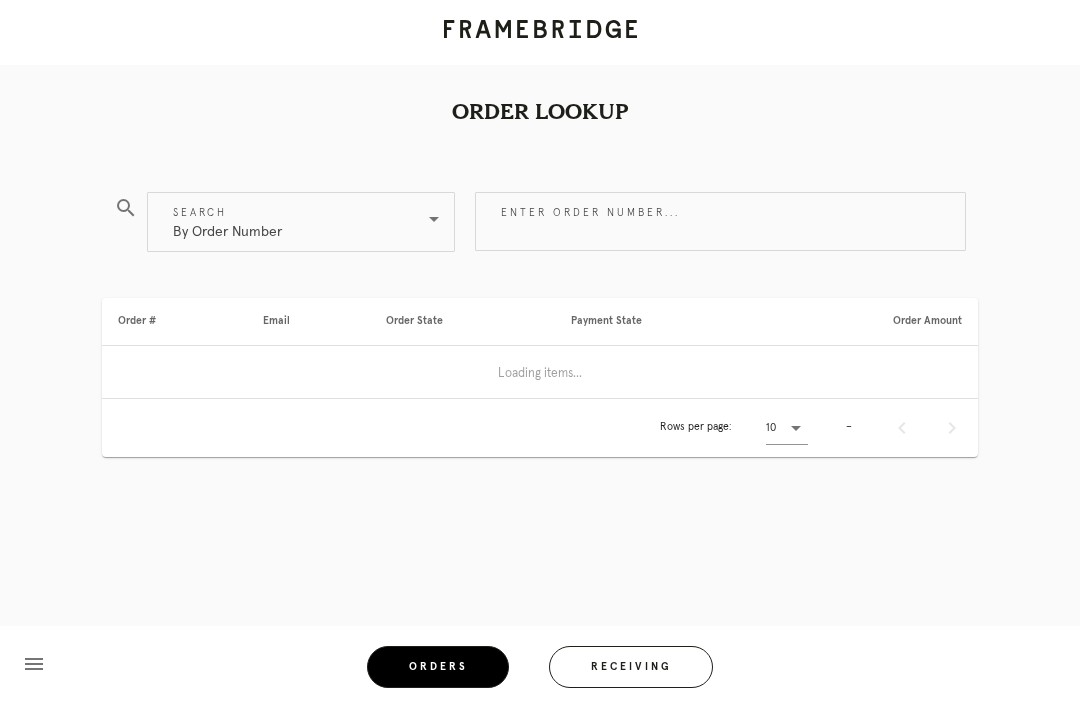 scroll, scrollTop: 0, scrollLeft: 0, axis: both 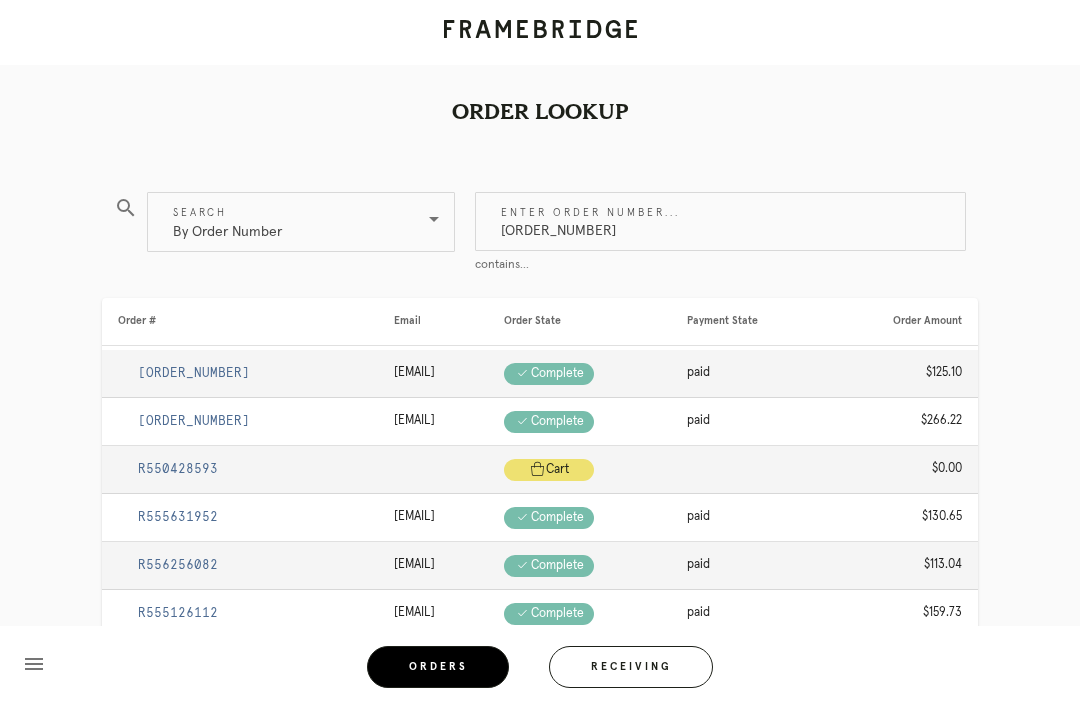 type on "[ORDER_NUMBER]" 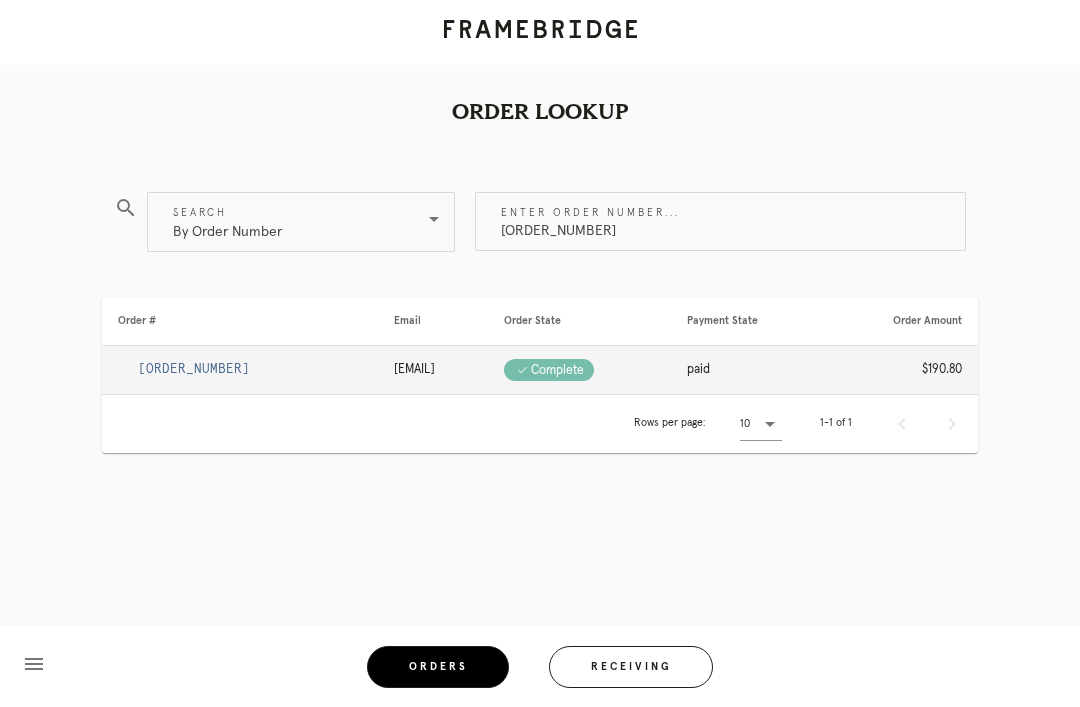 click on "[ORDER_NUMBER]" at bounding box center (194, 369) 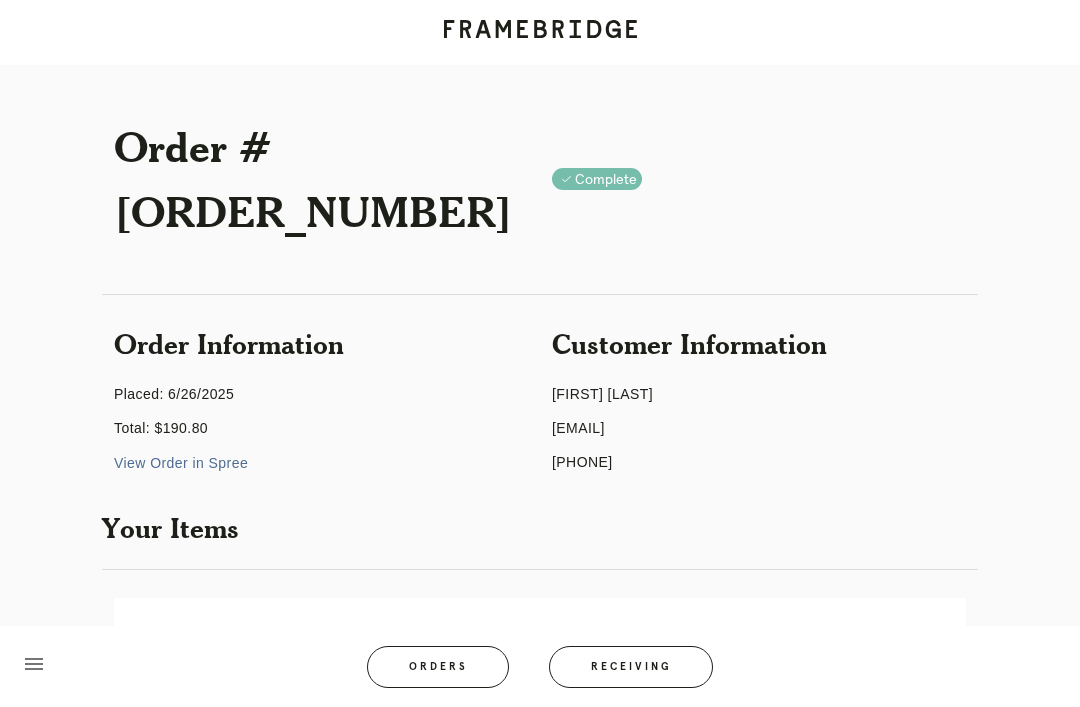 click on "Mark as Picked Up" at bounding box center [811, 684] 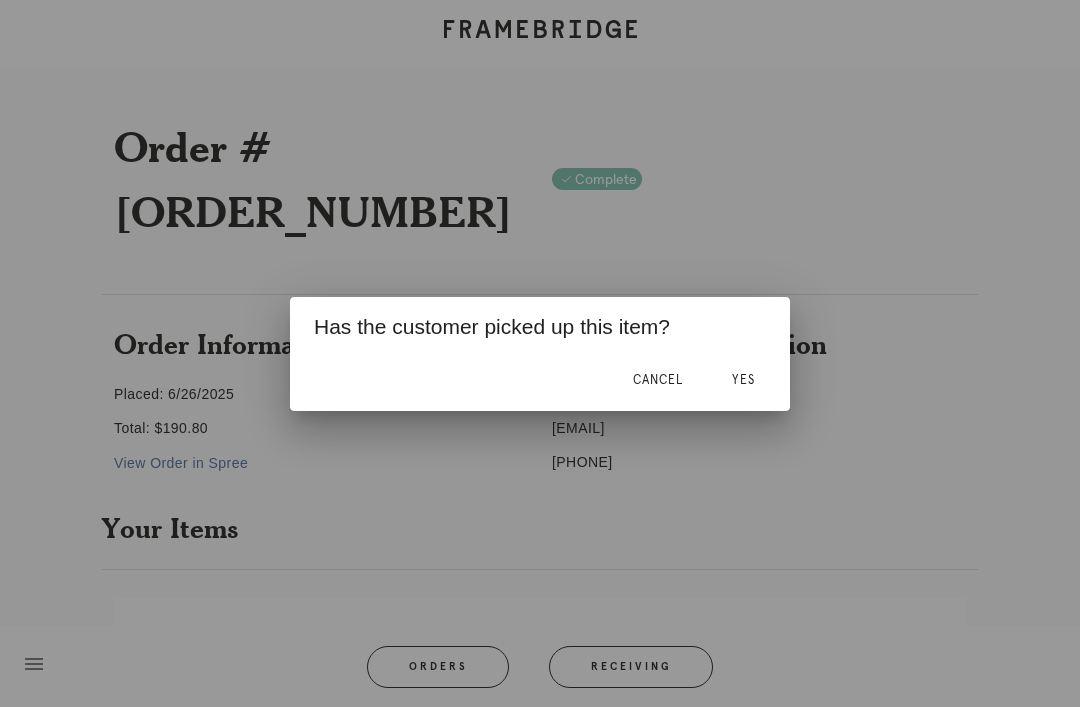 click on "Yes" at bounding box center (743, 381) 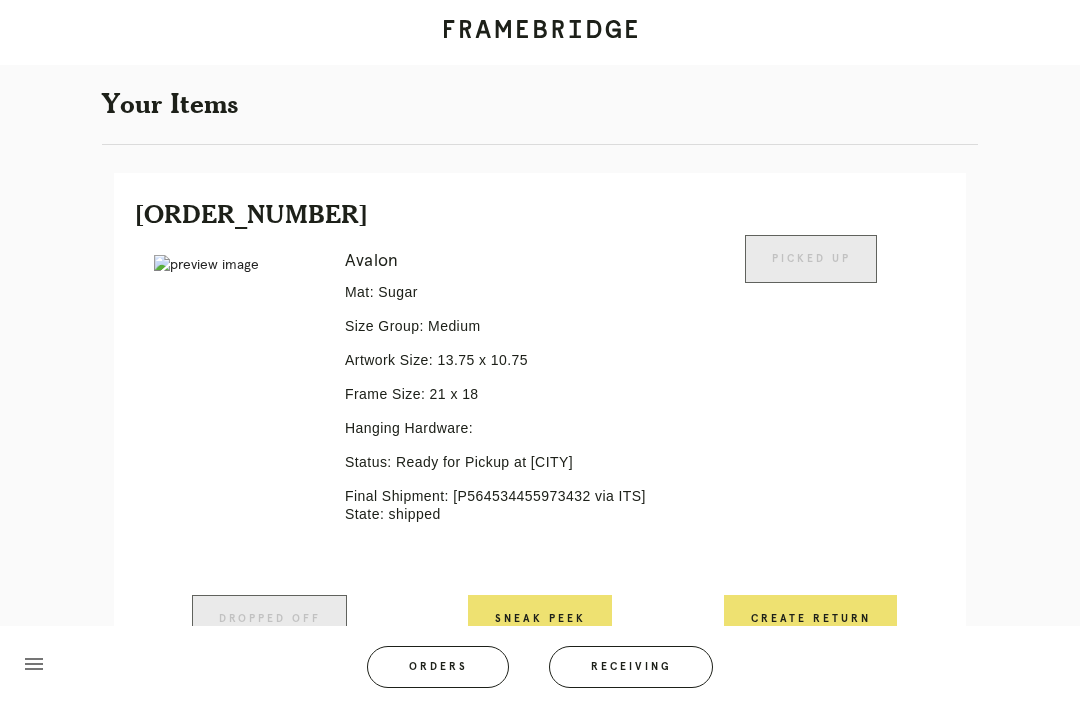 scroll, scrollTop: 428, scrollLeft: 0, axis: vertical 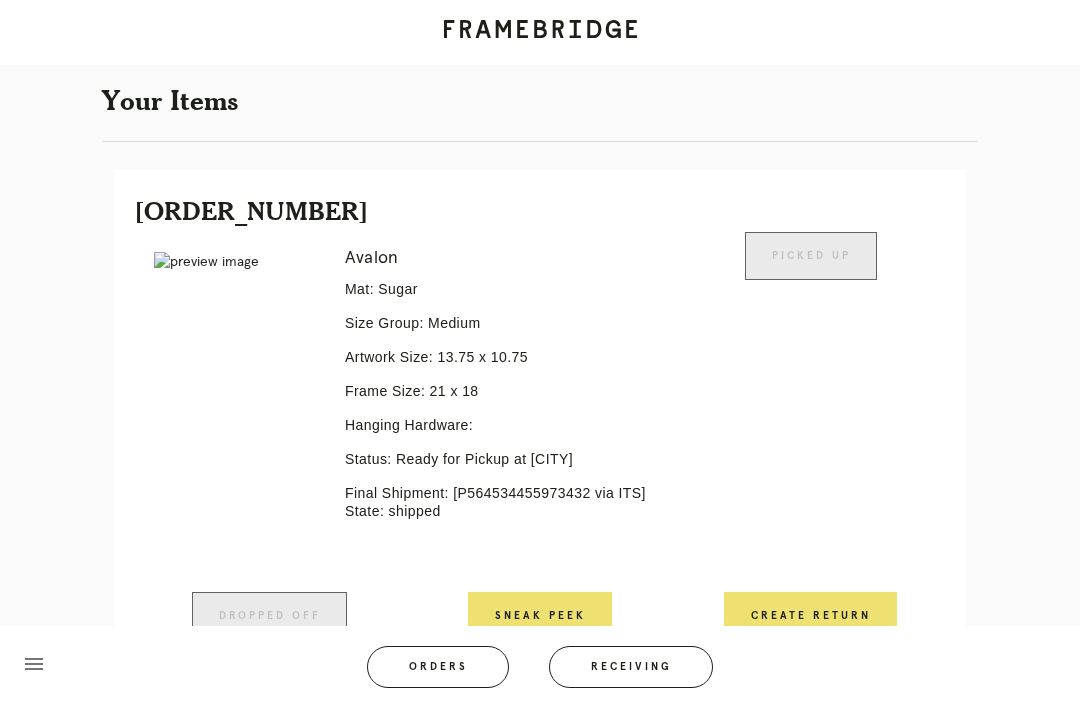 click on "Orders" at bounding box center [438, 667] 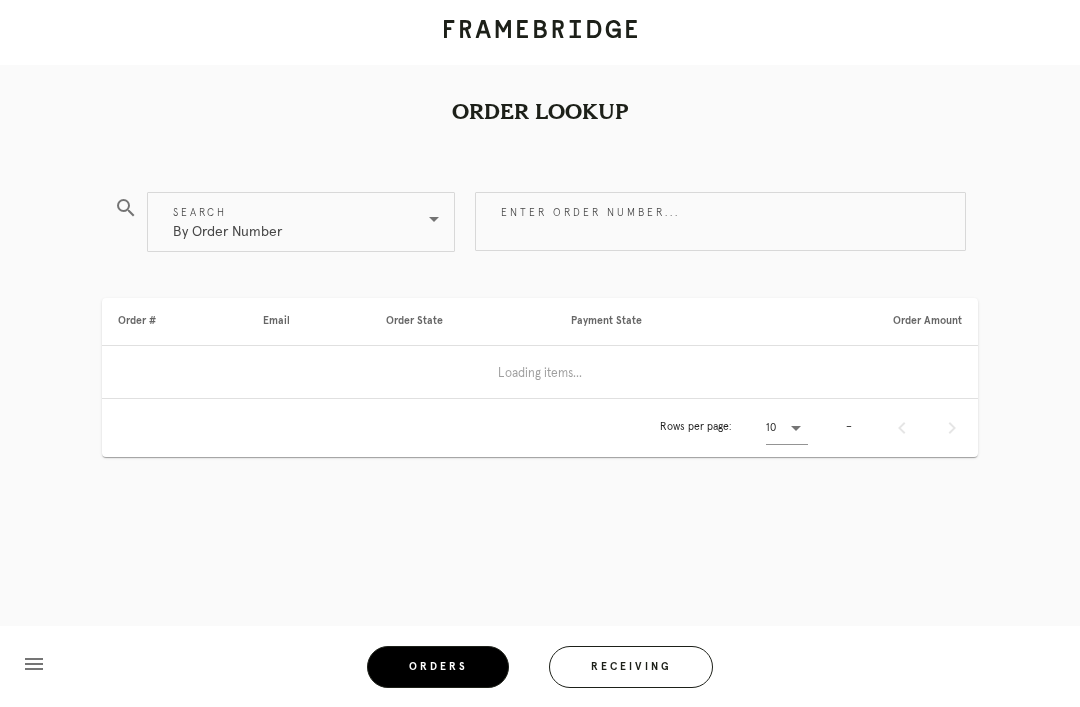 click on "Enter order number..." at bounding box center [720, 221] 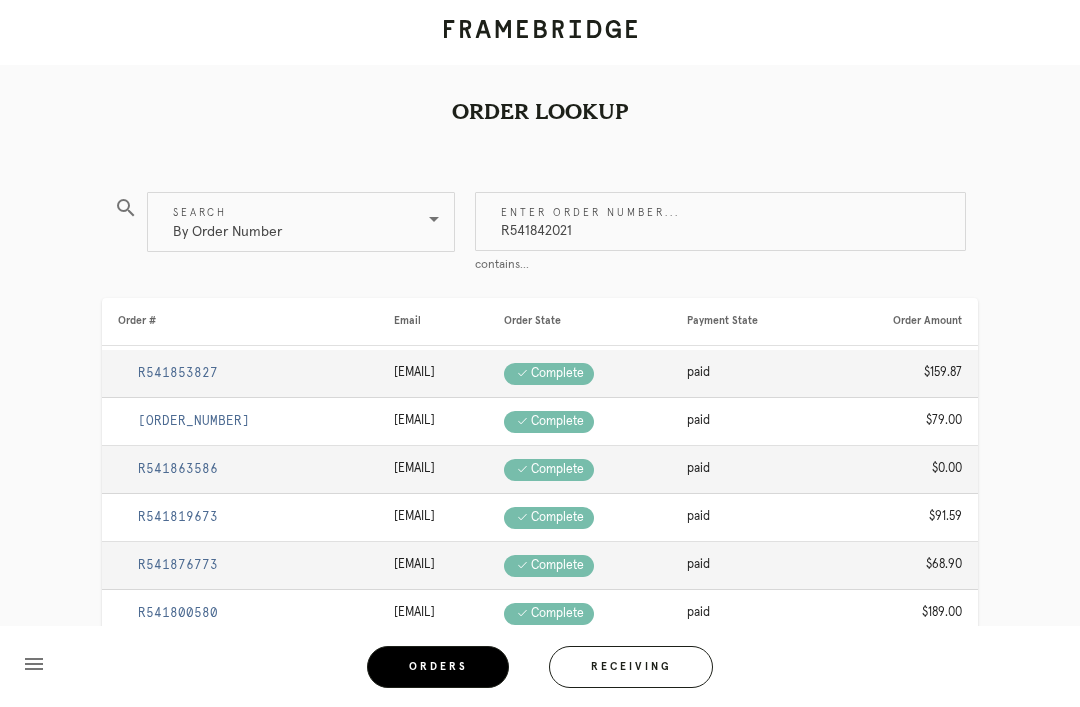 type on "R541842021" 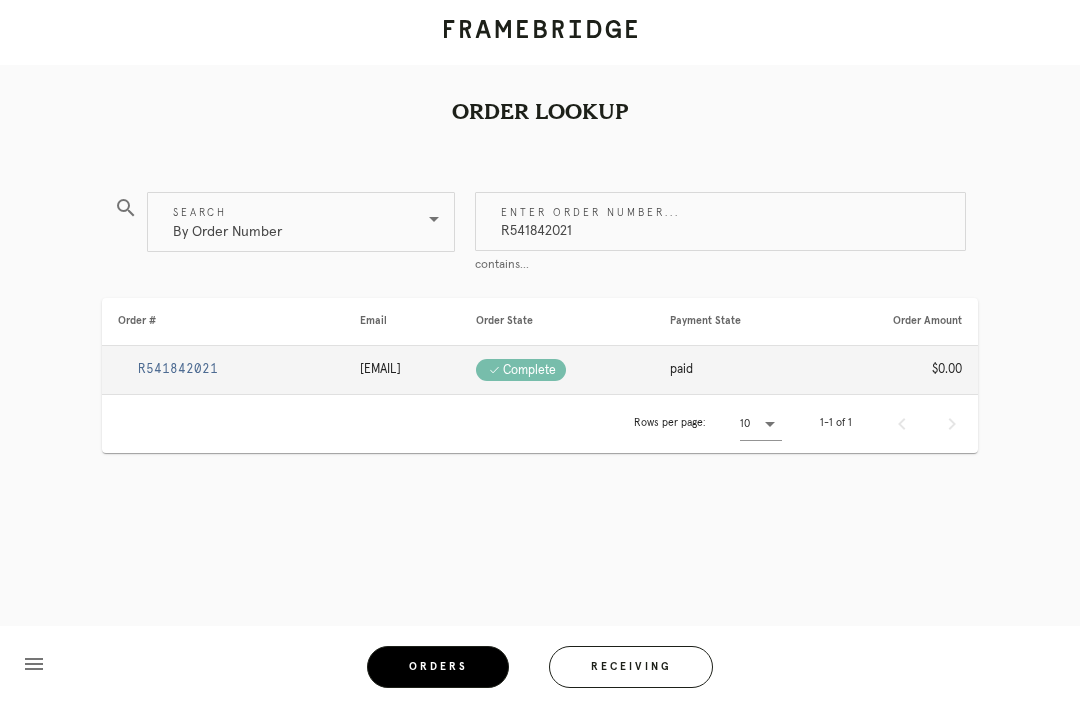 click on "R541842021" at bounding box center [178, 369] 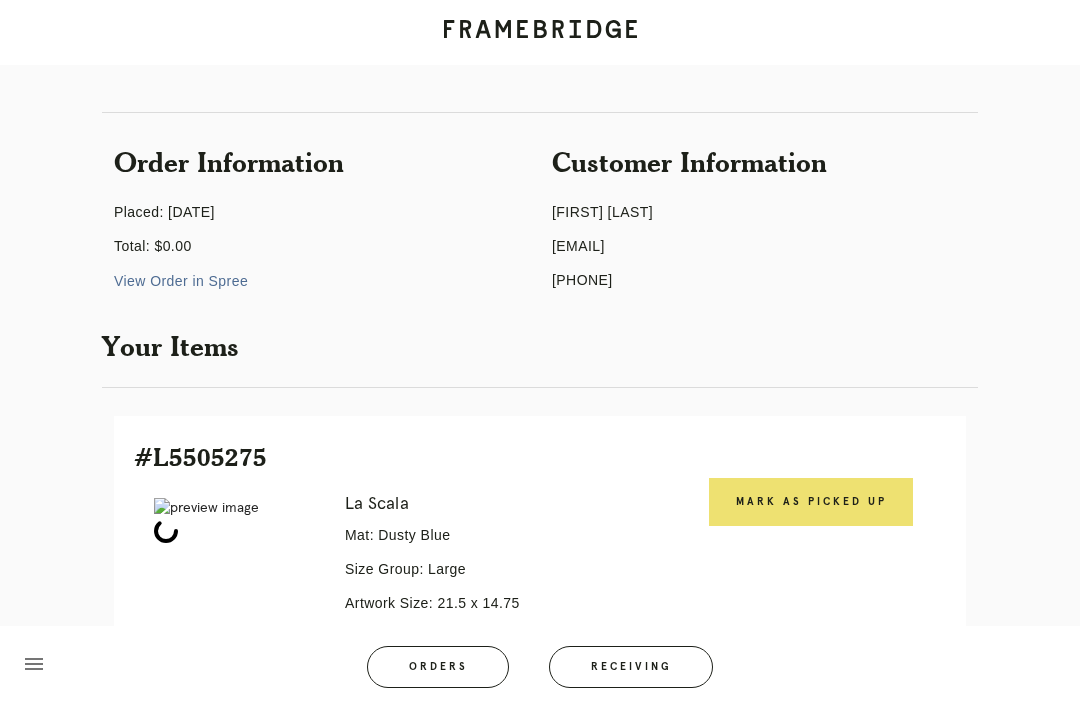 scroll, scrollTop: 130, scrollLeft: 0, axis: vertical 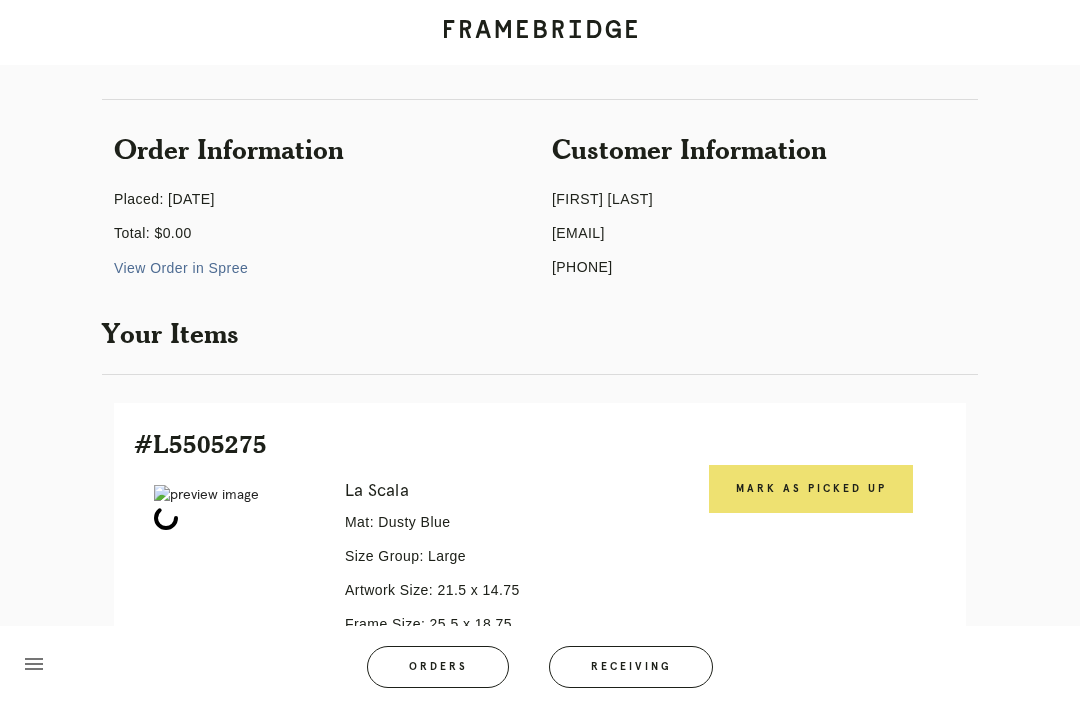 click on "Mark as Picked Up" at bounding box center (810, 679) 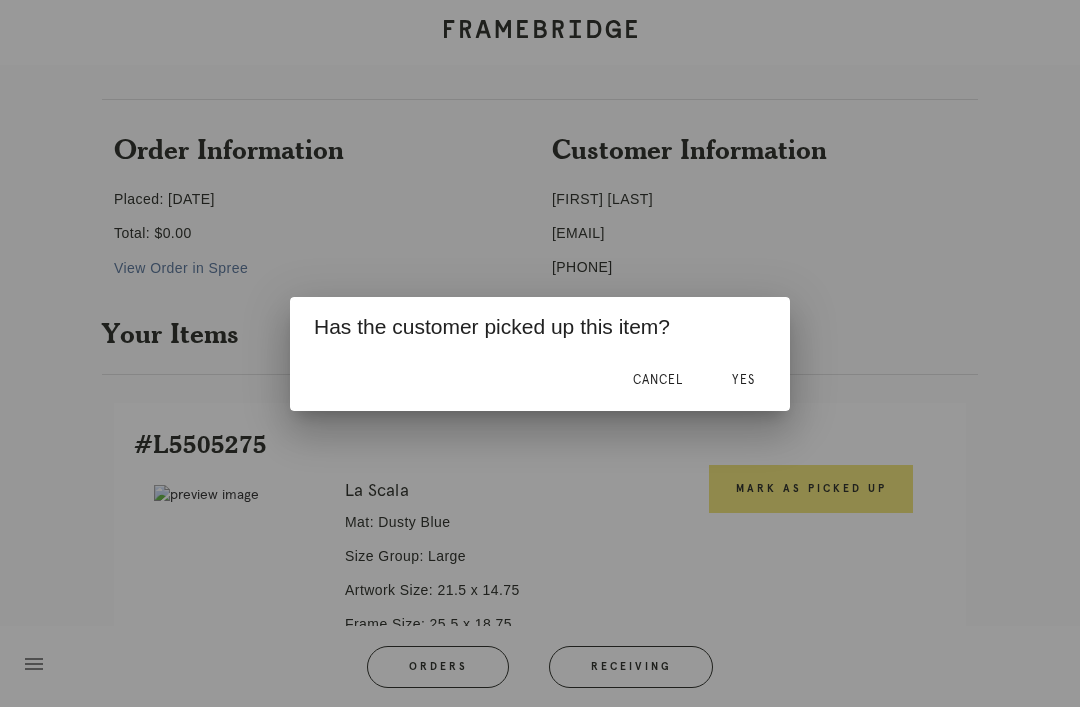 click on "Yes" at bounding box center (743, 381) 